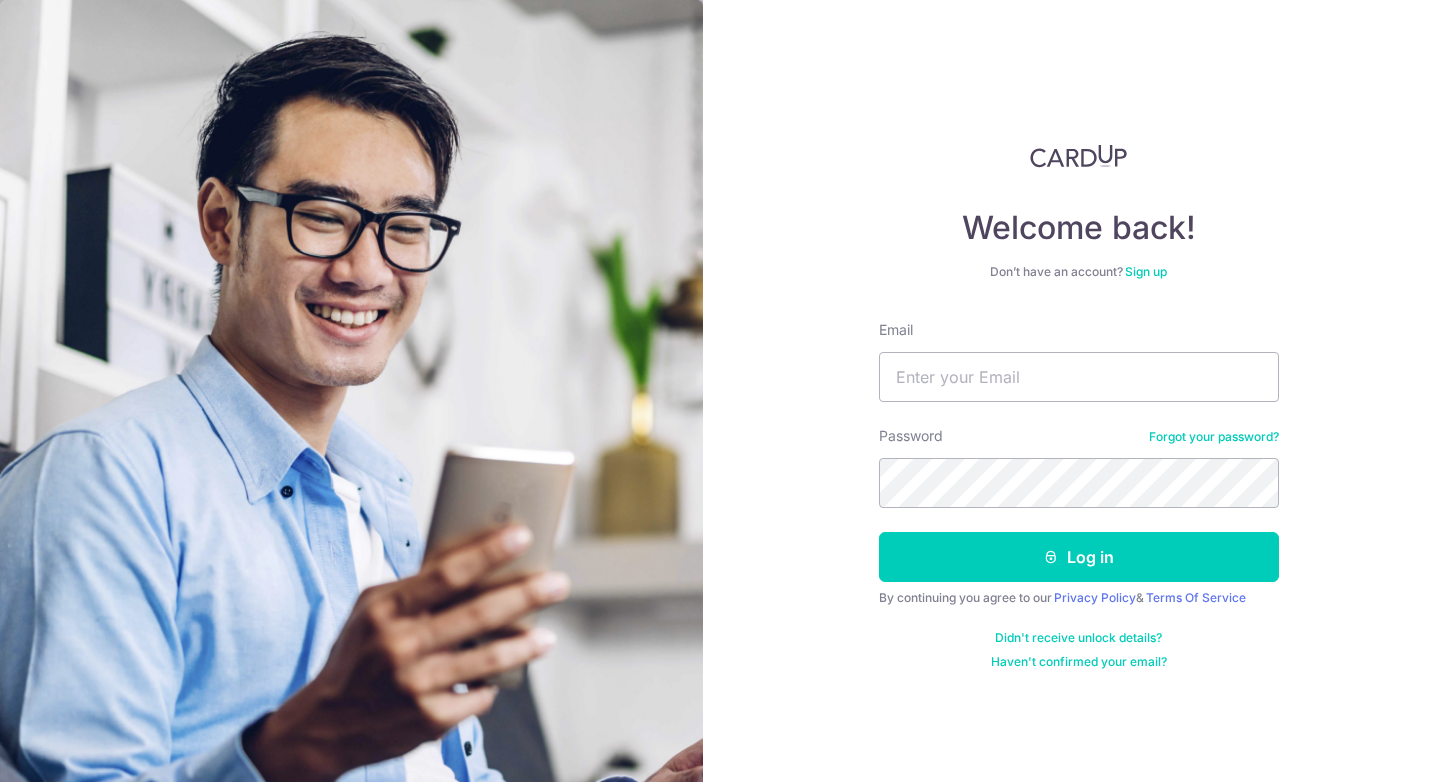 scroll, scrollTop: 0, scrollLeft: 0, axis: both 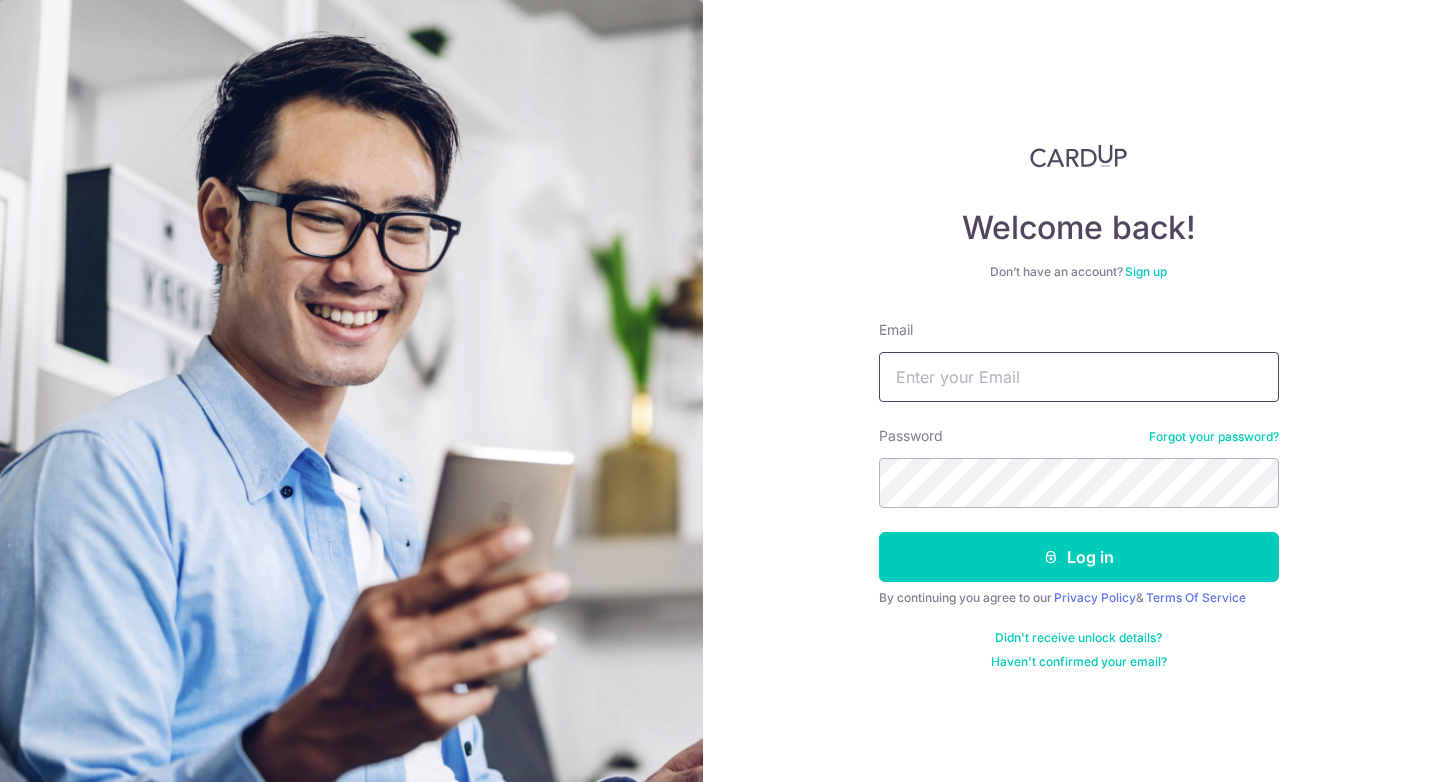 type on "[USERNAME]@[DOMAIN]" 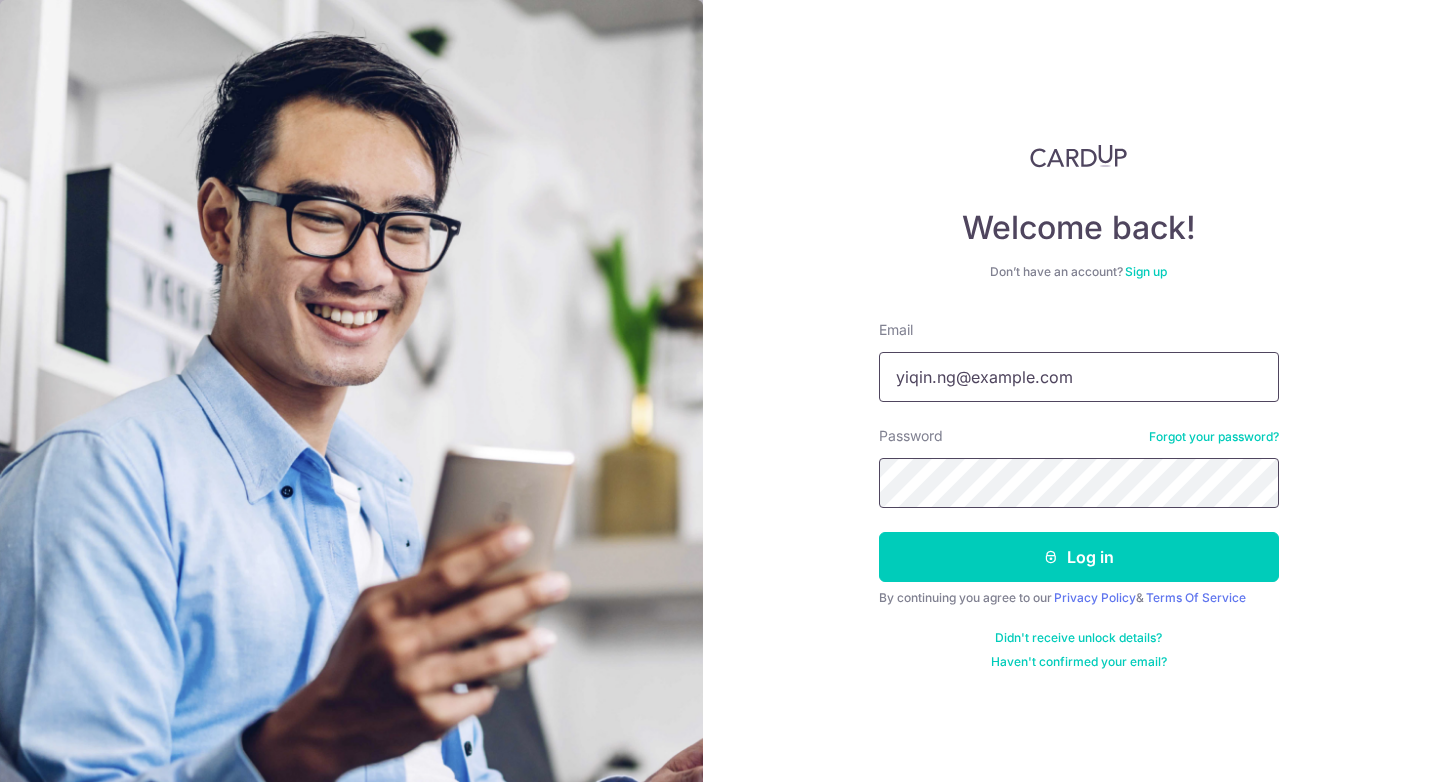 click on "Log in" at bounding box center (1079, 557) 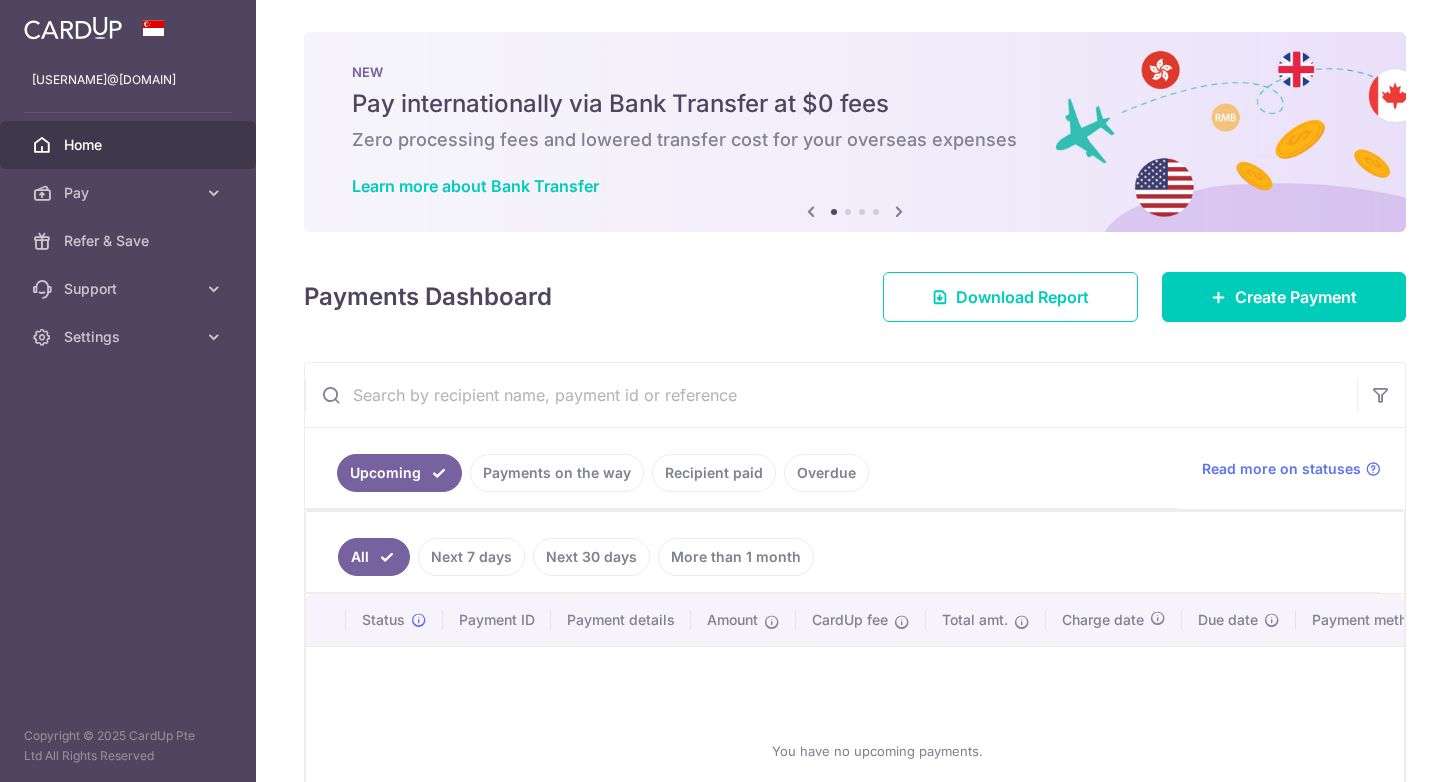 scroll, scrollTop: 0, scrollLeft: 0, axis: both 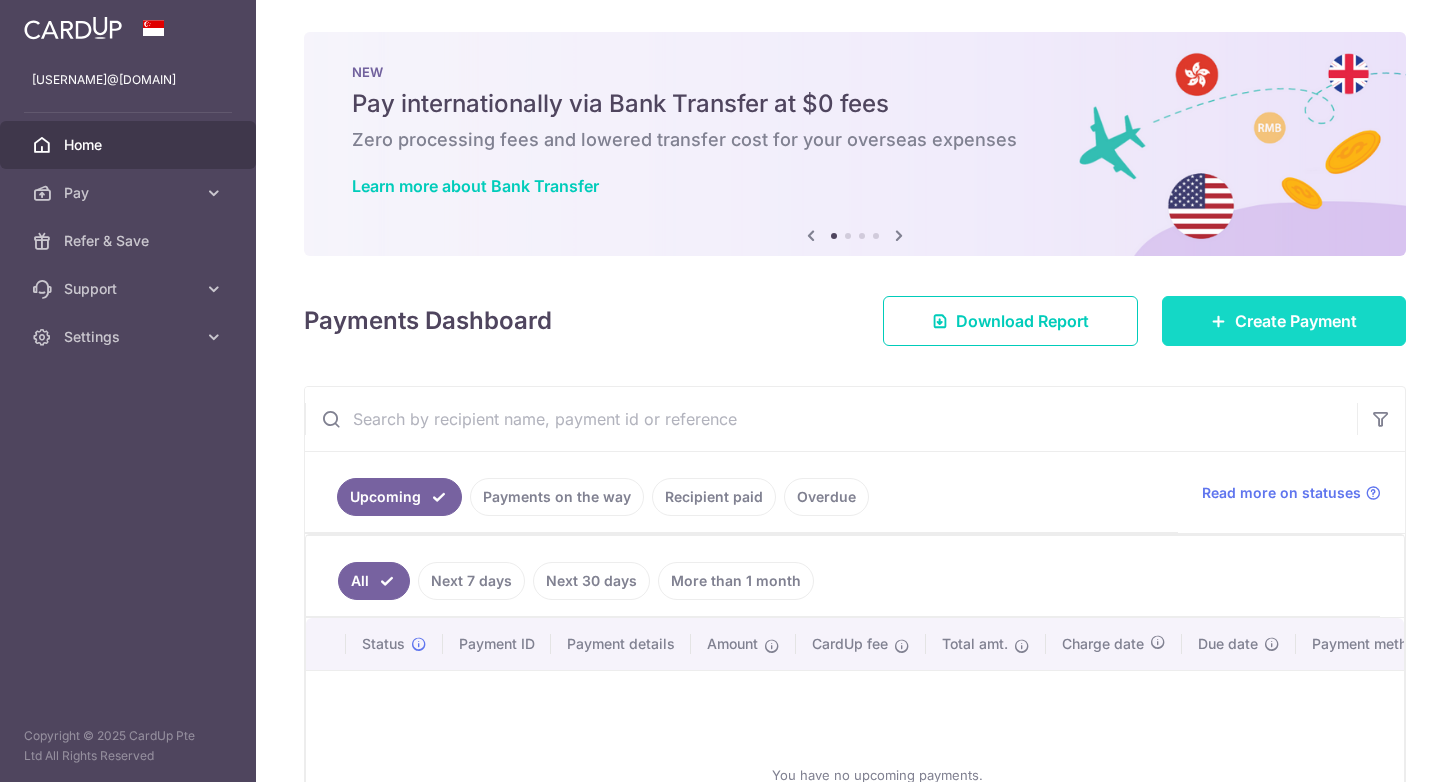 click on "Create Payment" at bounding box center (1284, 321) 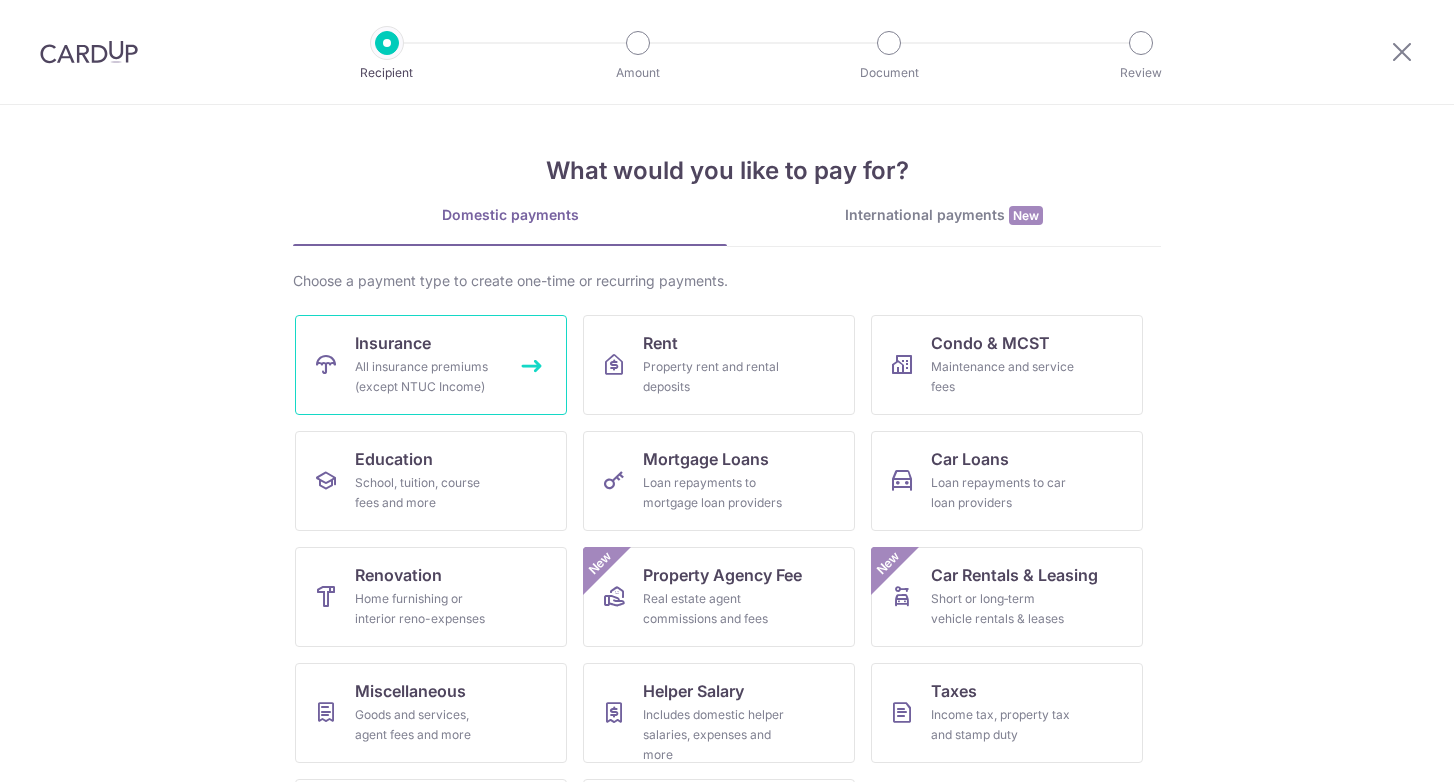 scroll, scrollTop: 0, scrollLeft: 0, axis: both 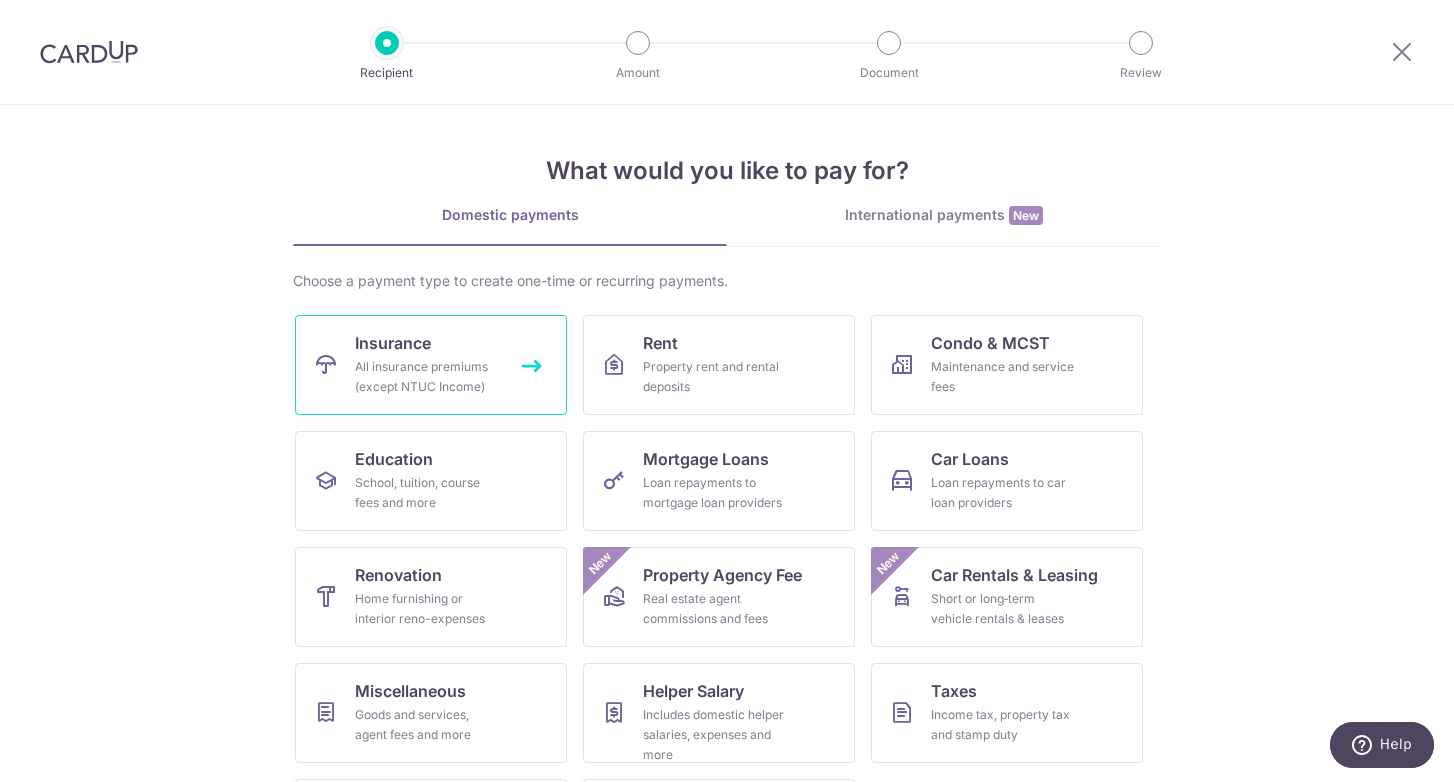 click on "Insurance All insurance premiums (except NTUC Income)" at bounding box center [431, 365] 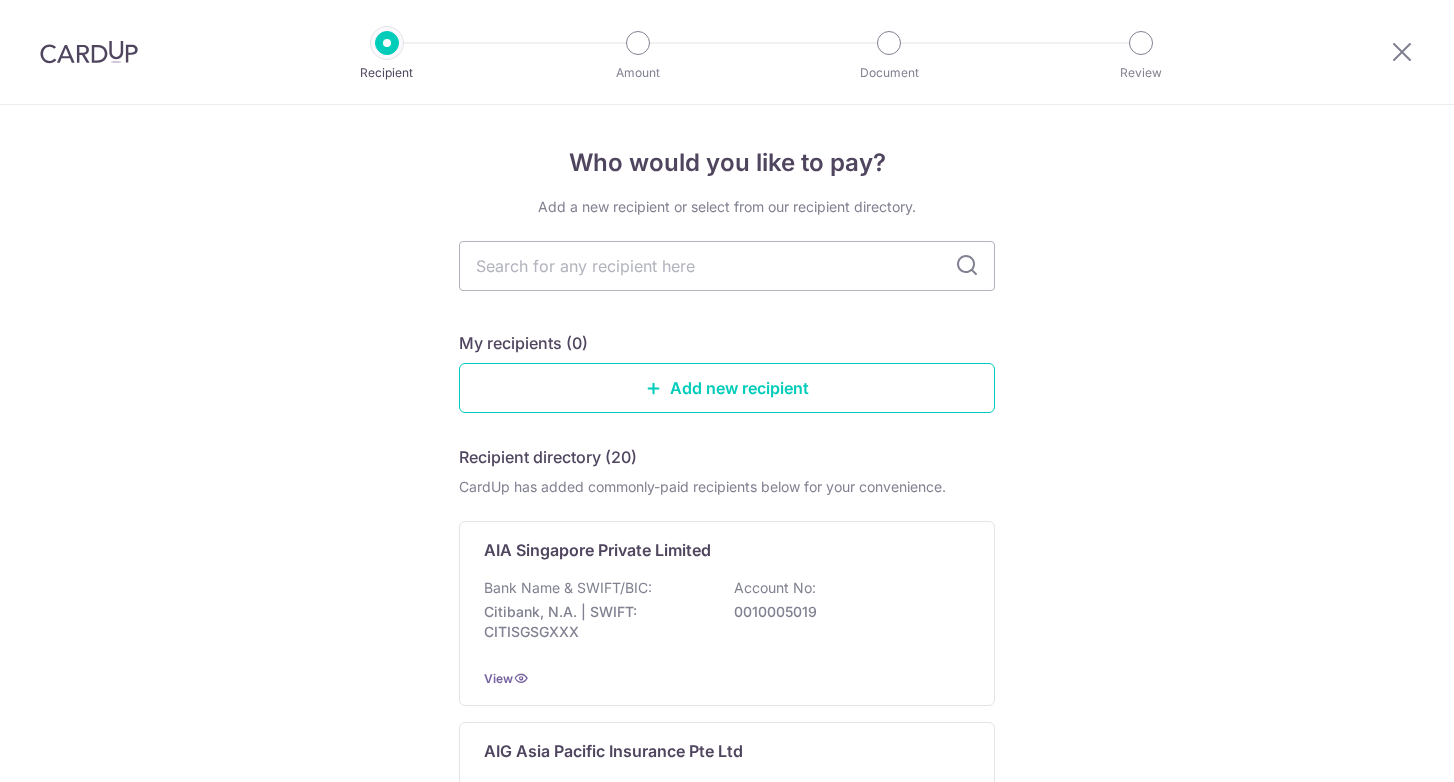 scroll, scrollTop: 0, scrollLeft: 0, axis: both 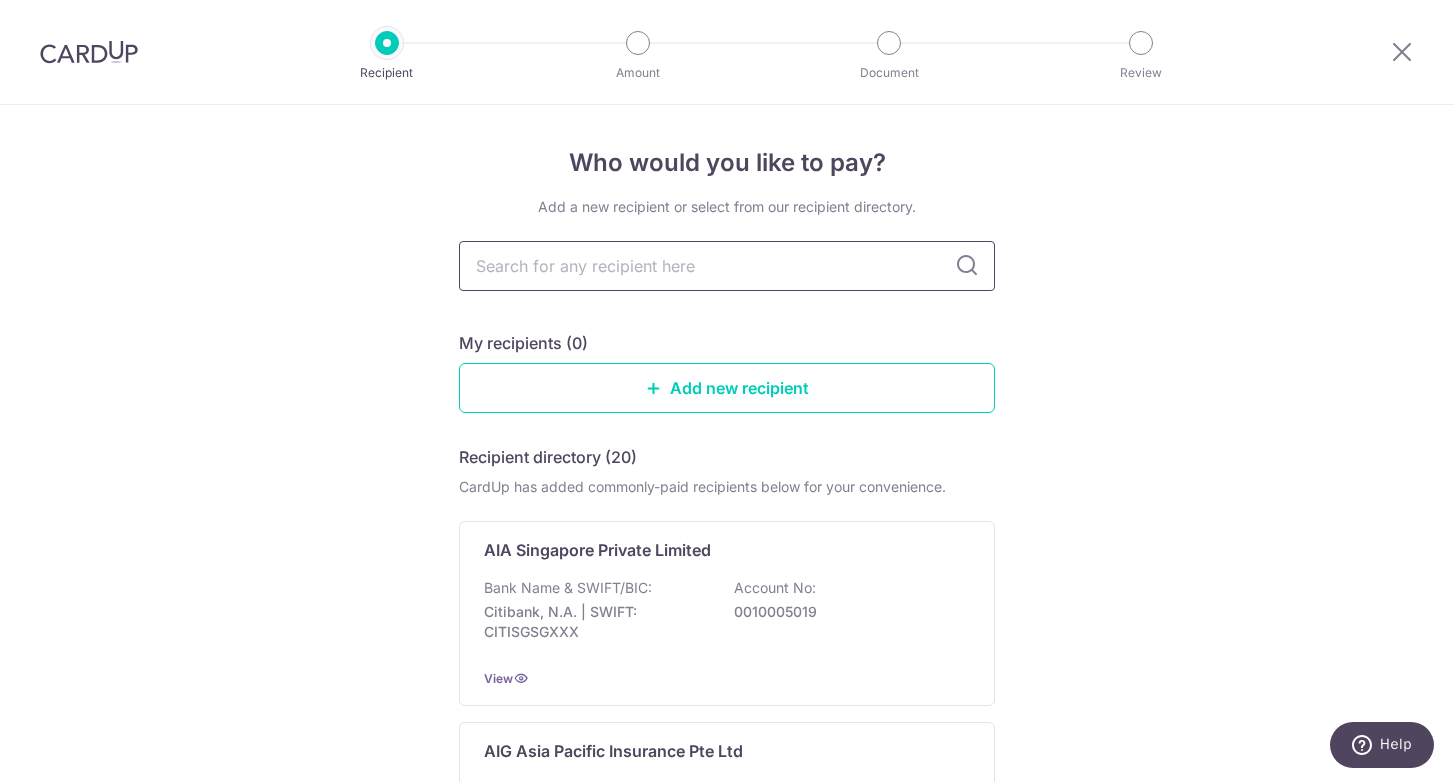 click at bounding box center (727, 266) 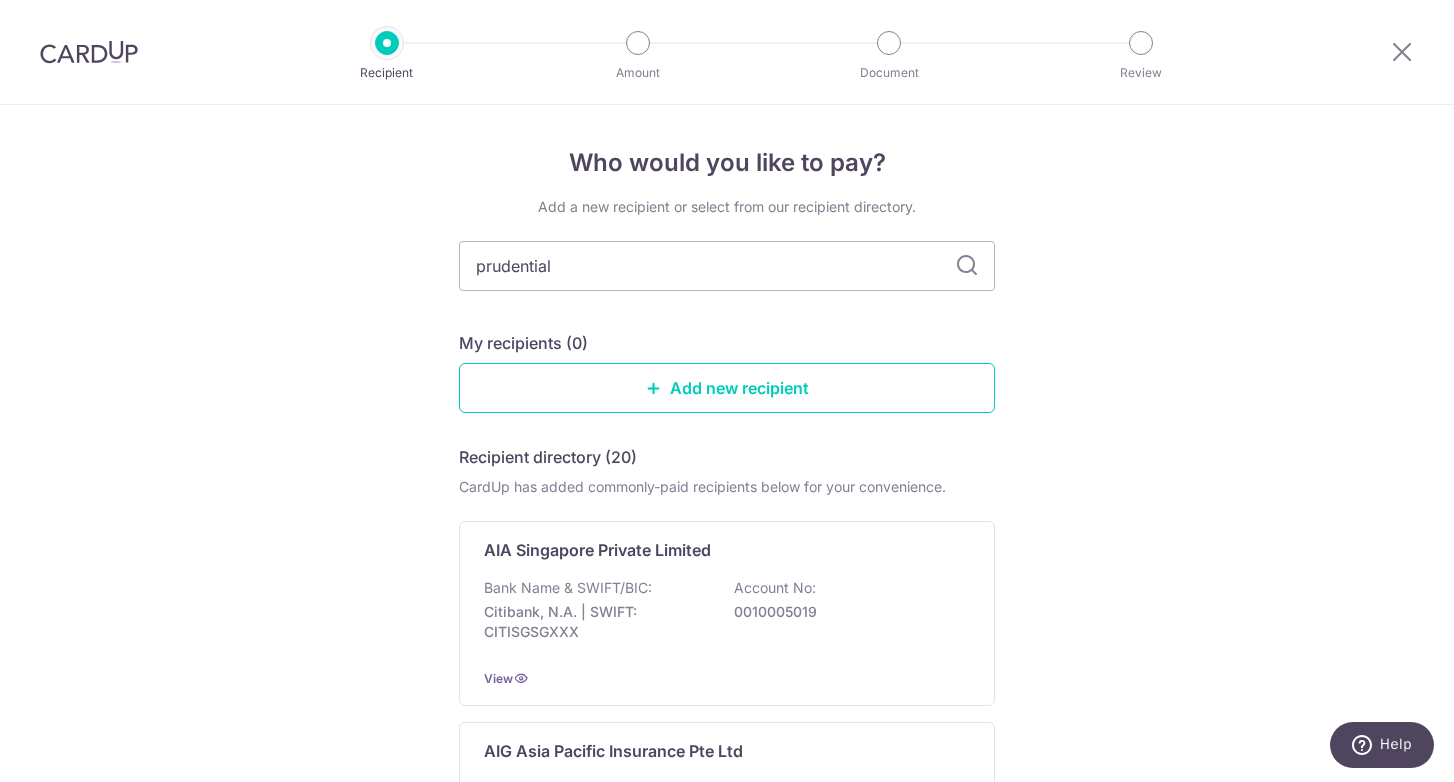 type on "prudential" 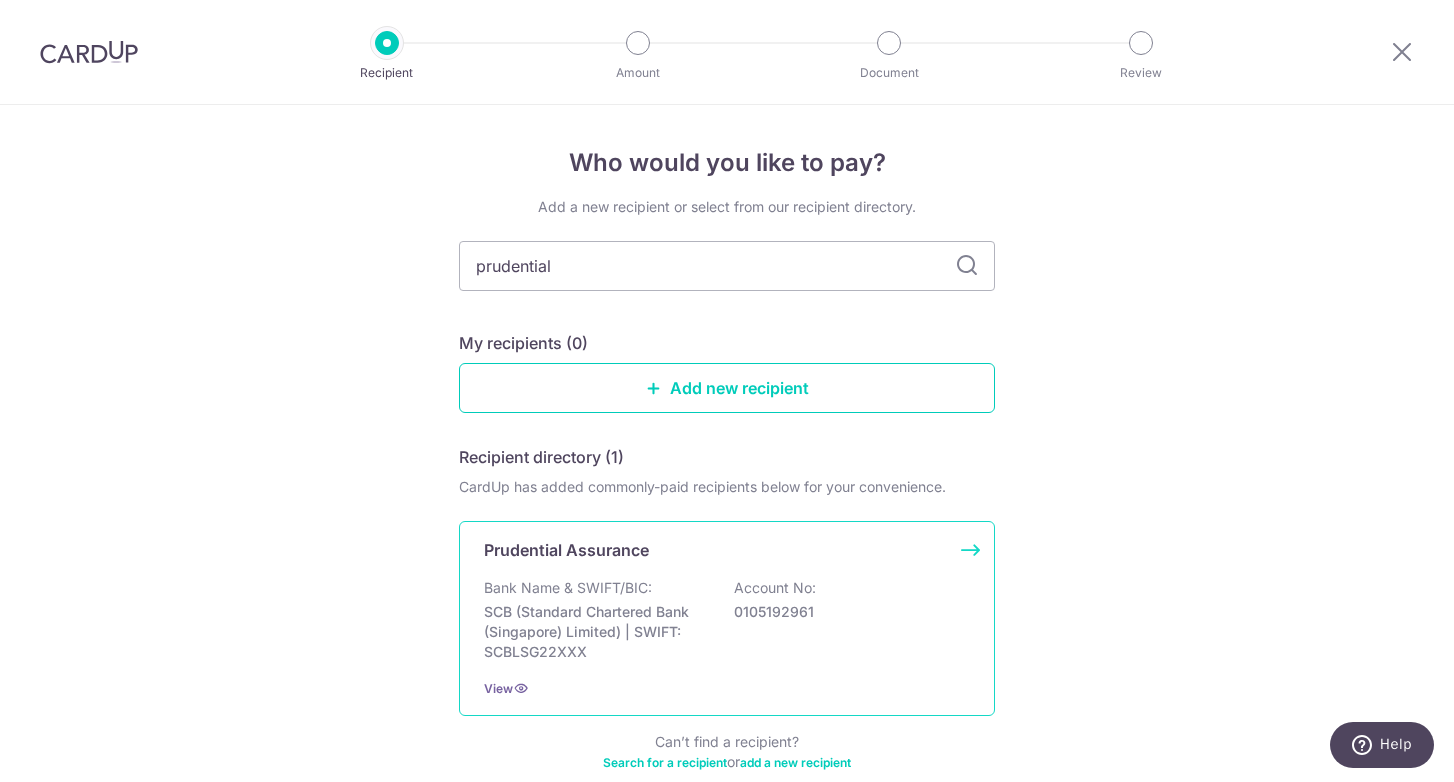 click on "Bank Name & SWIFT/BIC:
SCB (Standard Chartered Bank (Singapore) Limited) | SWIFT: SCBLSG22XXX
Account No:
0105192961" at bounding box center [727, 620] 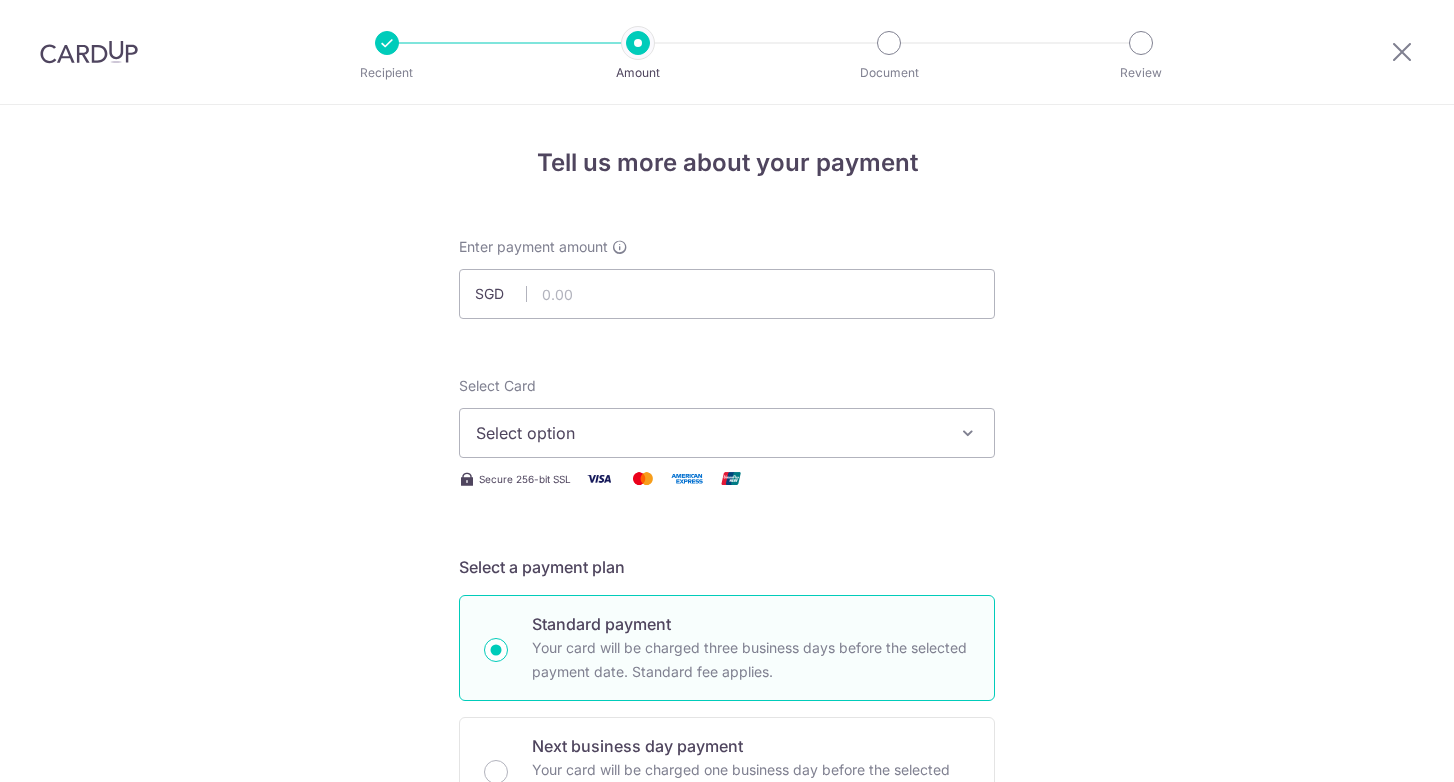 scroll, scrollTop: 0, scrollLeft: 0, axis: both 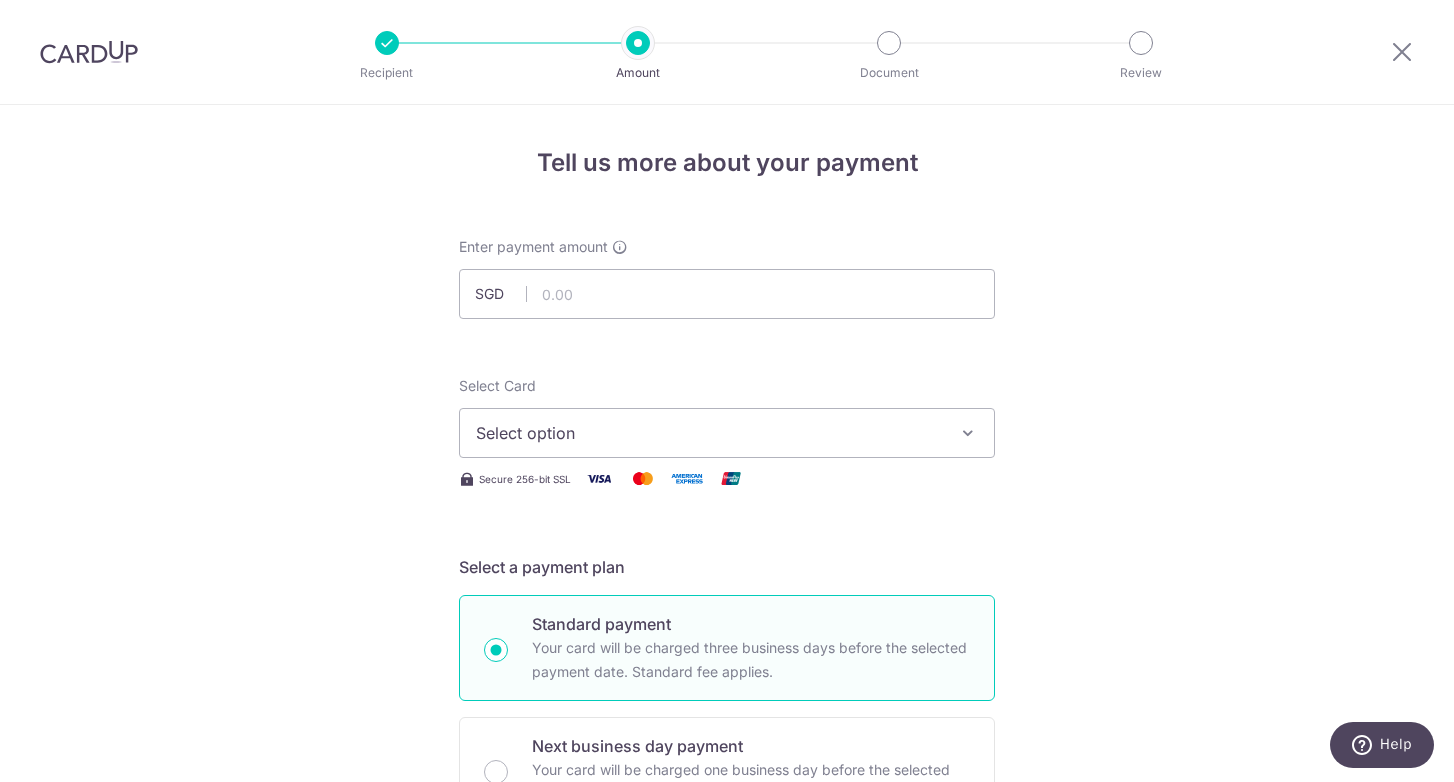 click on "Select option" at bounding box center (709, 433) 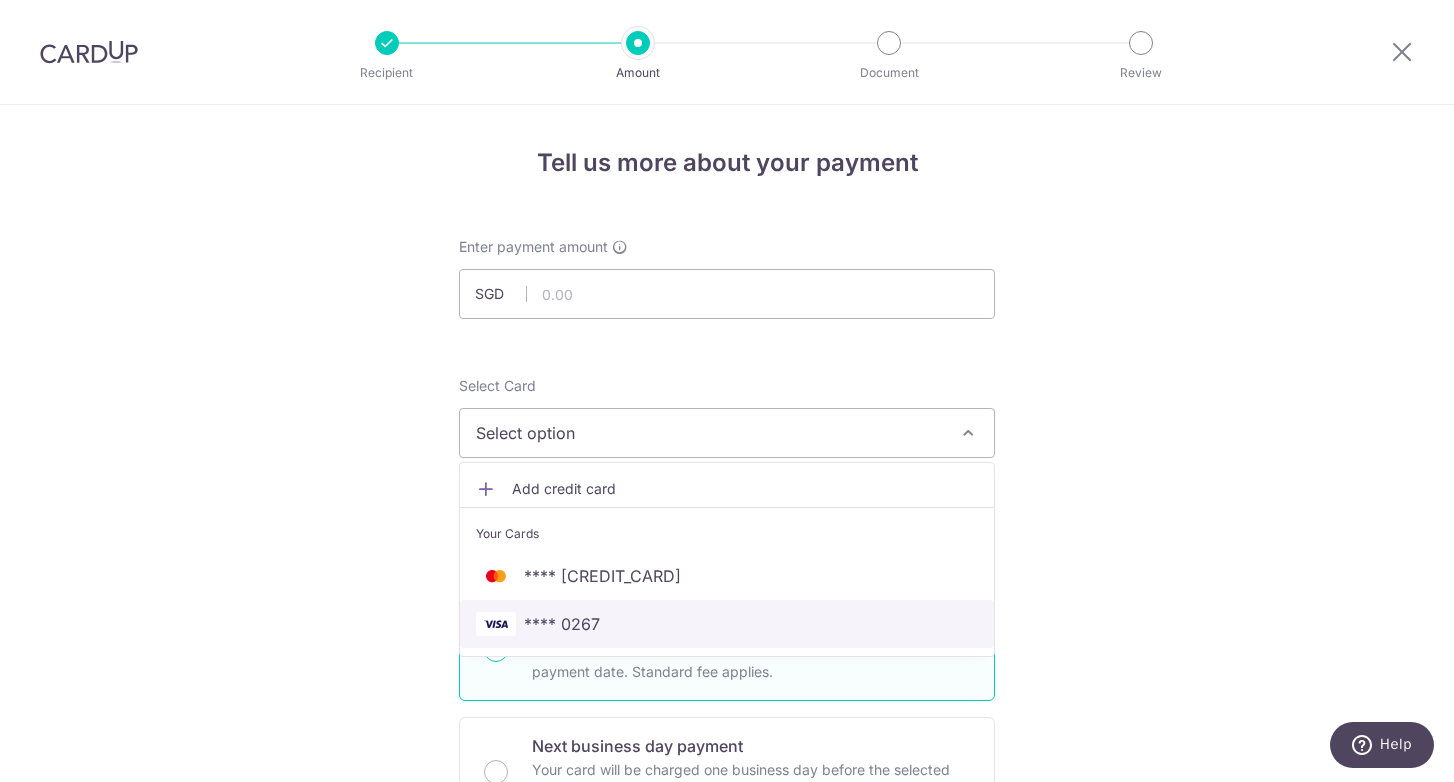 click on "**** 0267" at bounding box center [727, 624] 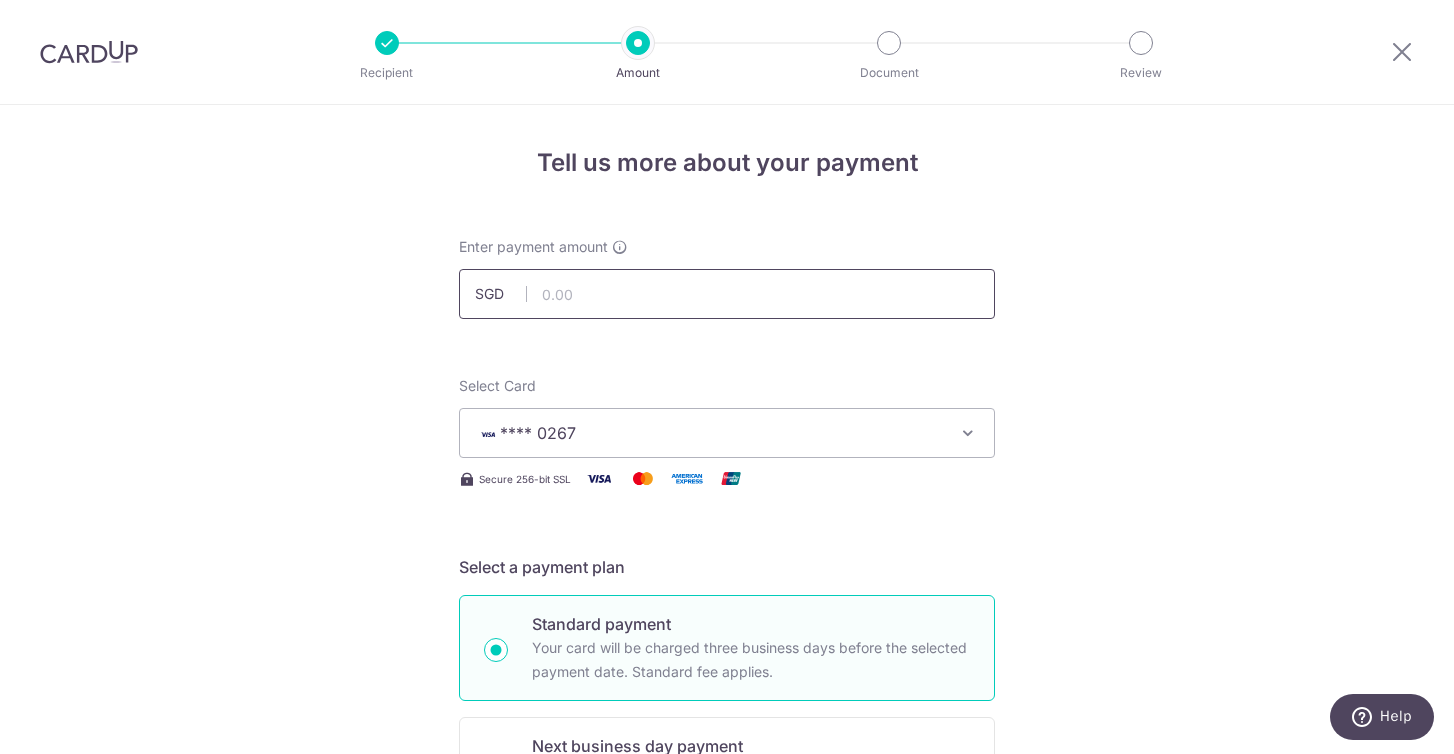 click at bounding box center [727, 294] 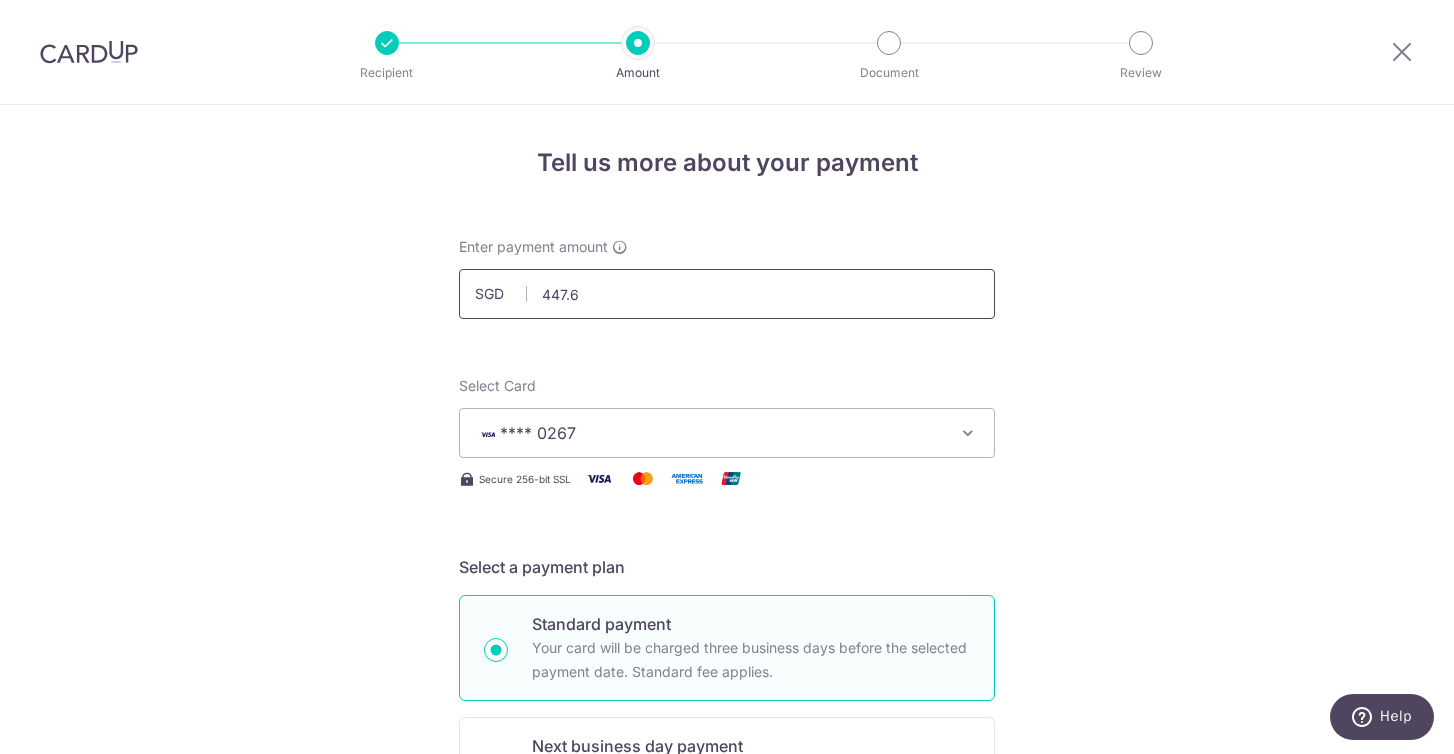 type on "447.63" 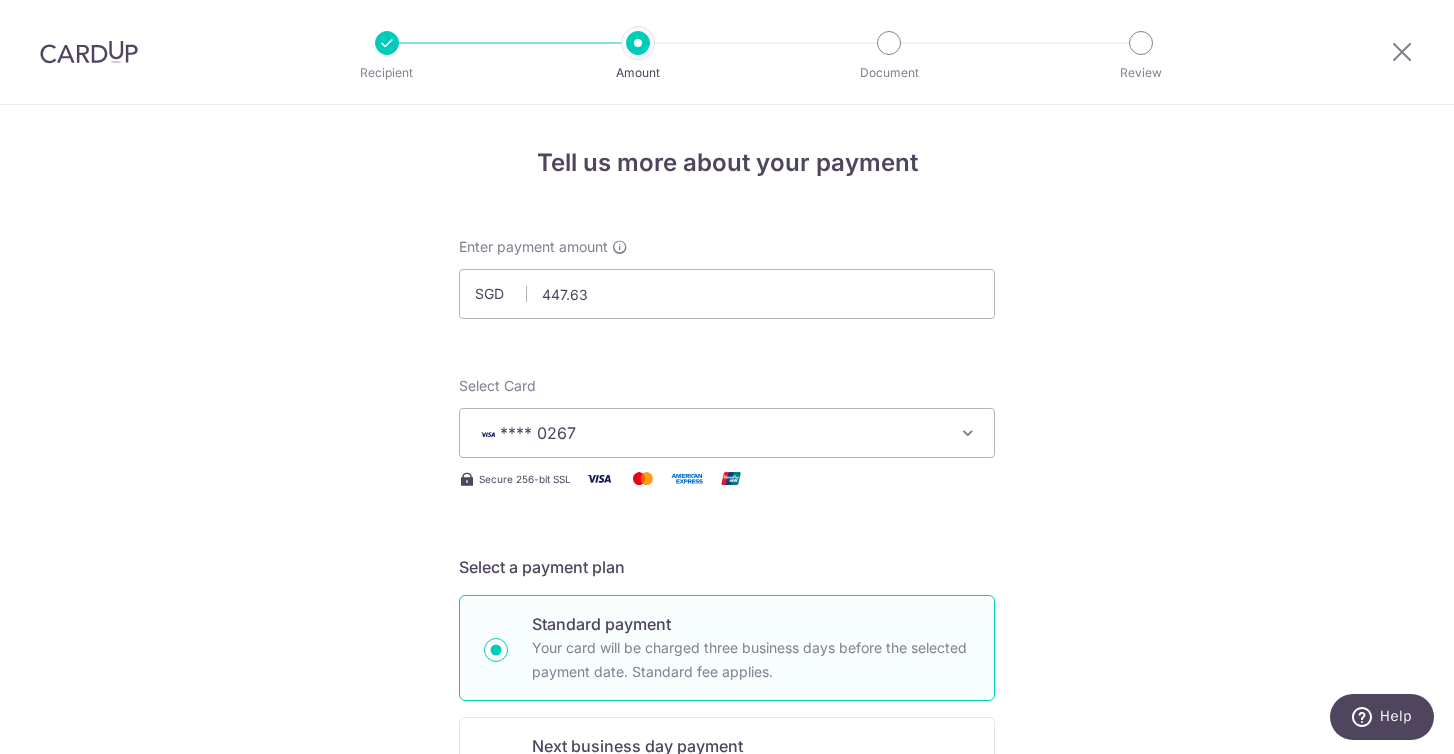 click on "Select Card
**** 0267
Add credit card
Your Cards
**** 4542
**** 0267" at bounding box center [727, 417] 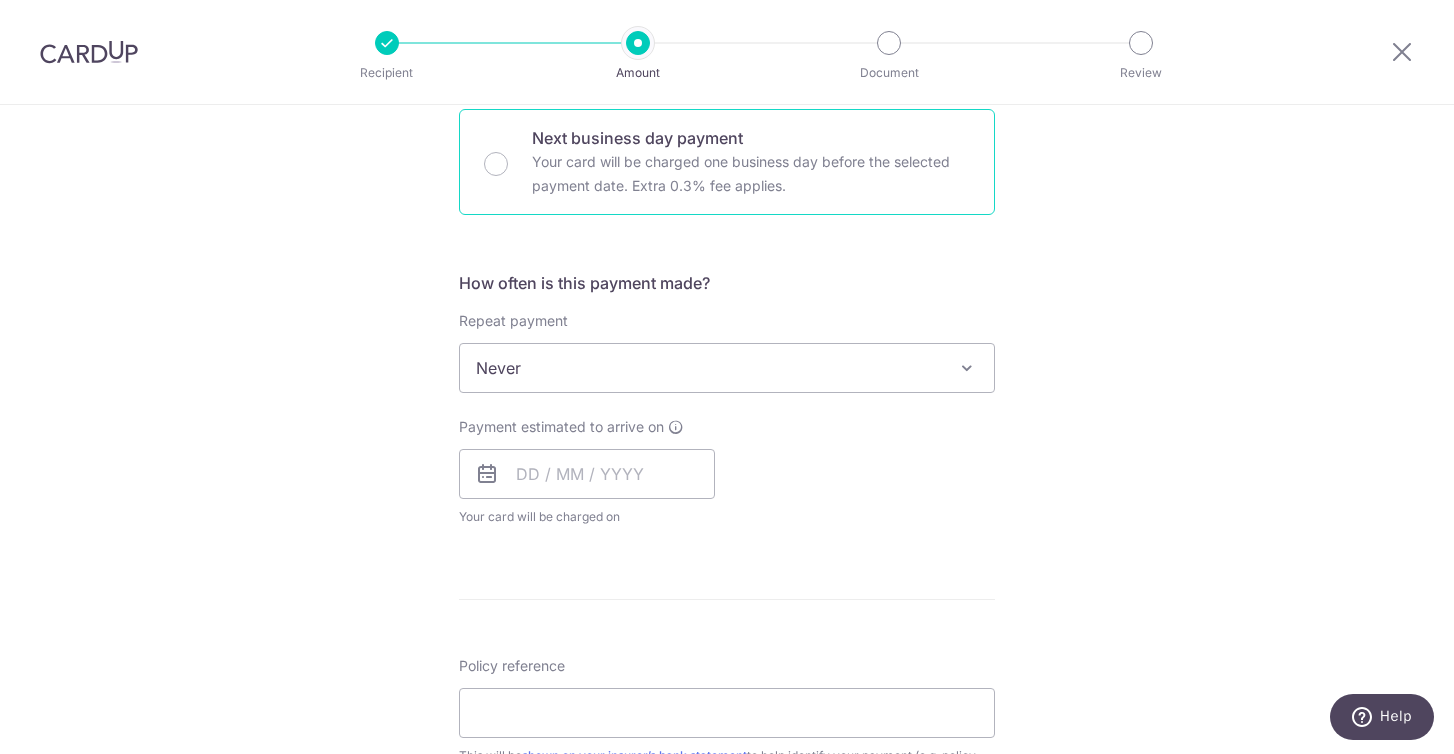 scroll, scrollTop: 617, scrollLeft: 0, axis: vertical 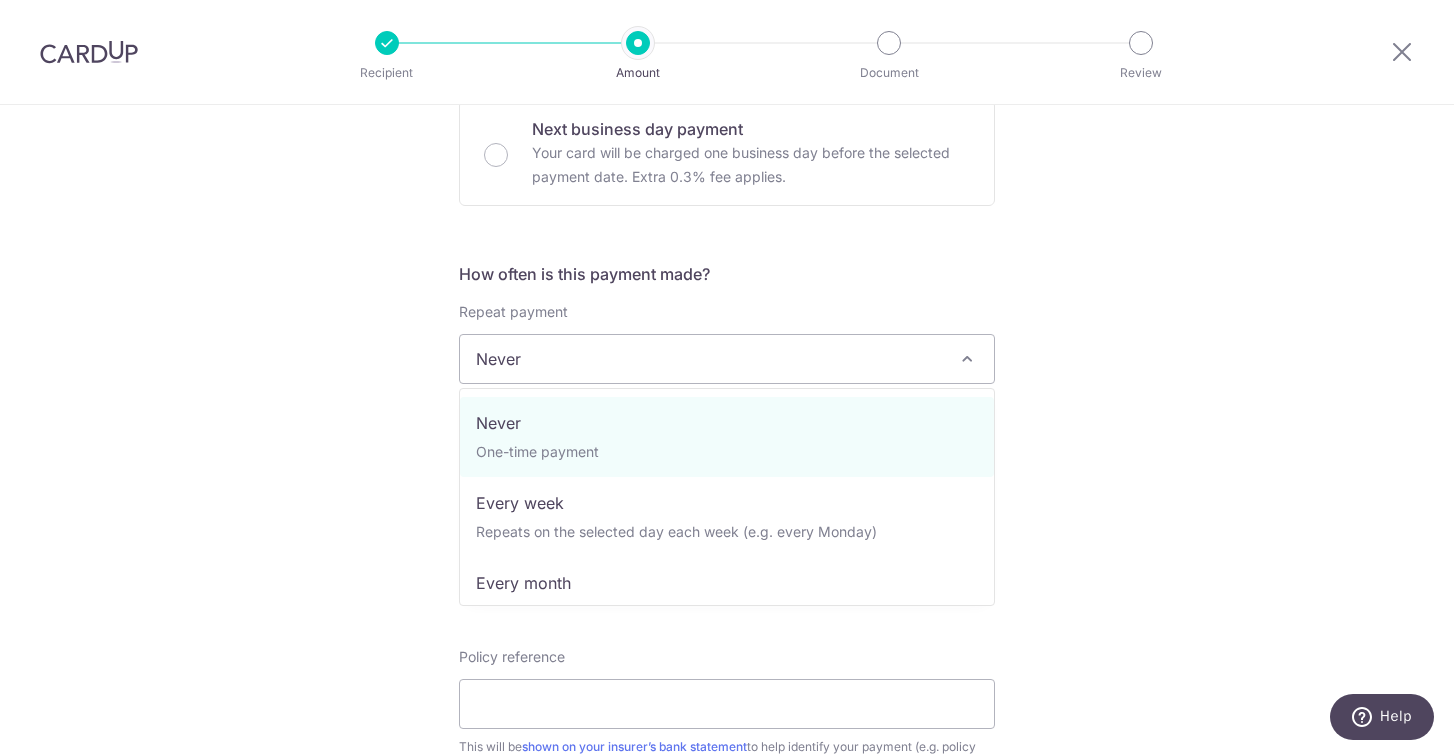 click on "Never" at bounding box center [727, 359] 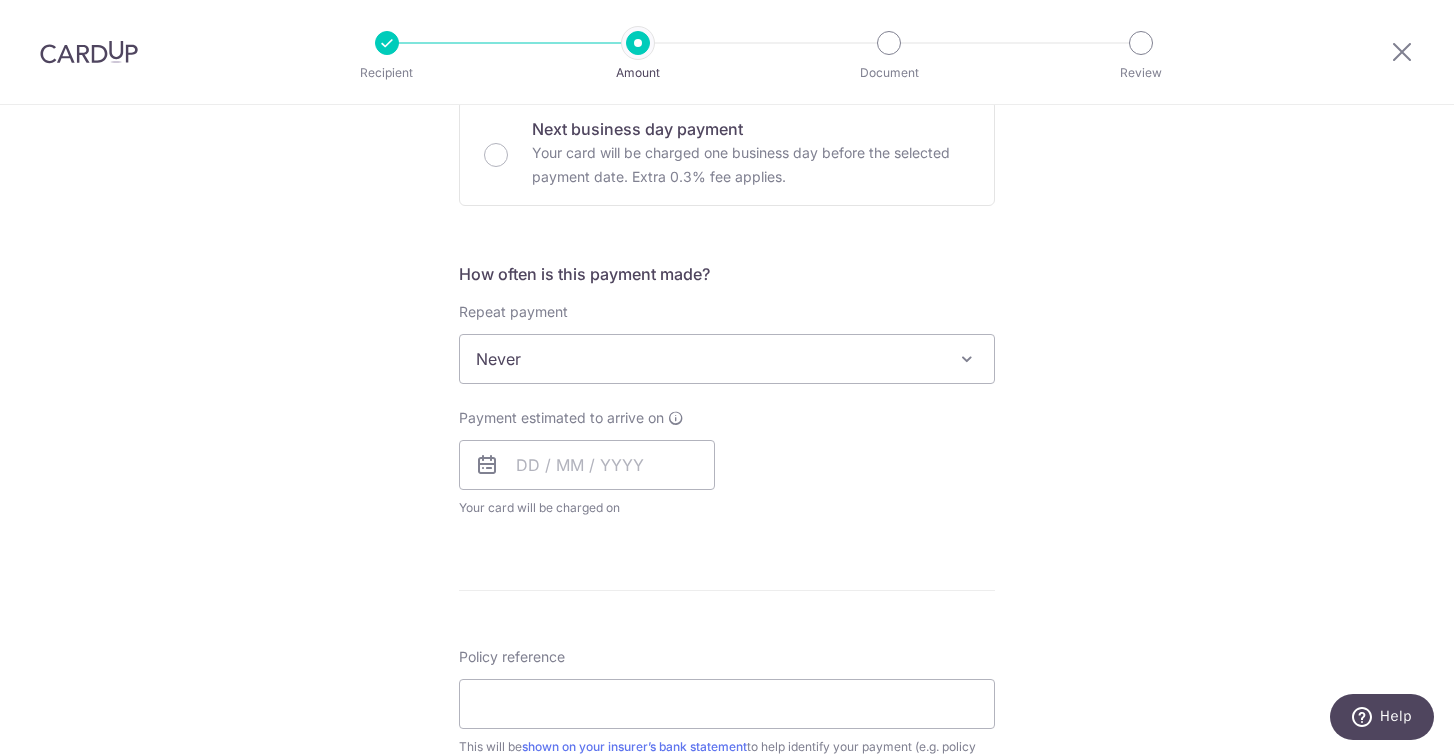click on "Never" at bounding box center (727, 359) 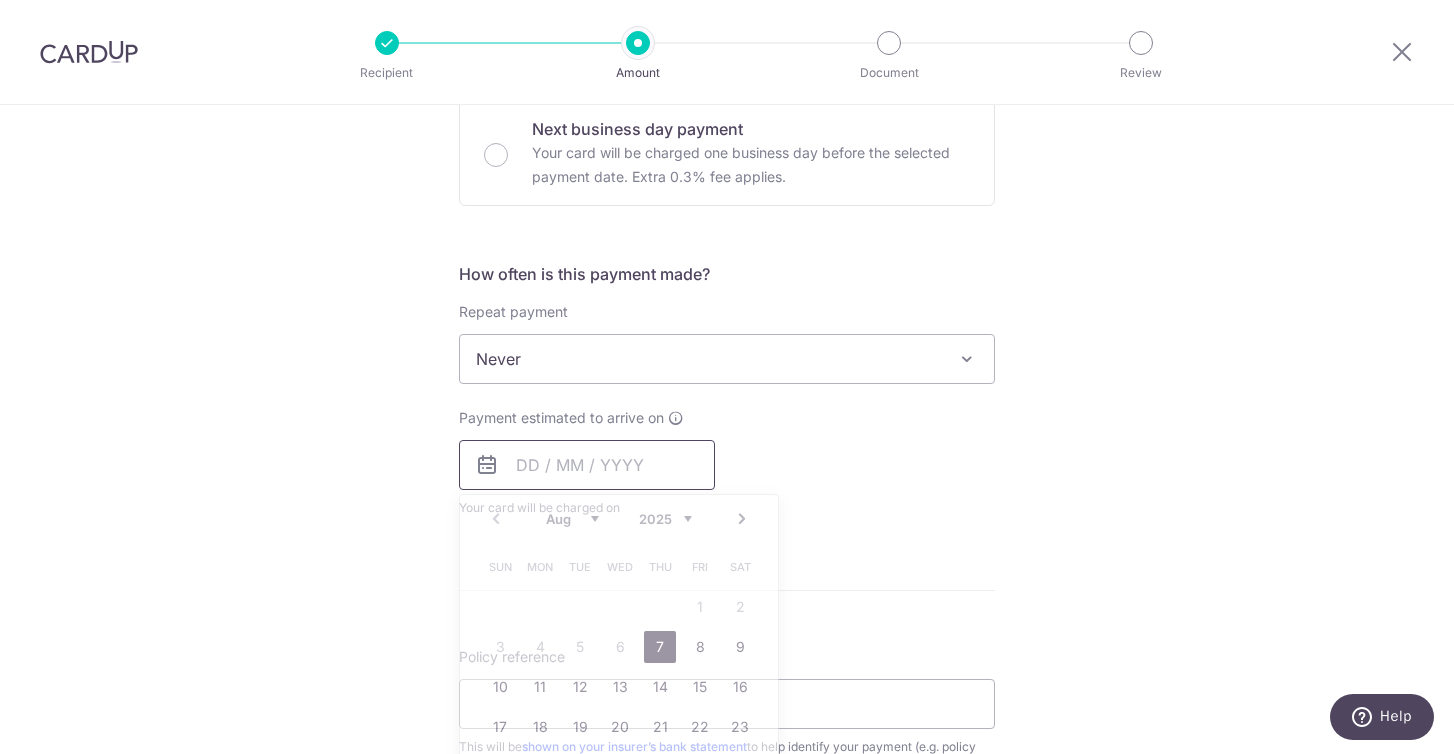 click at bounding box center (587, 465) 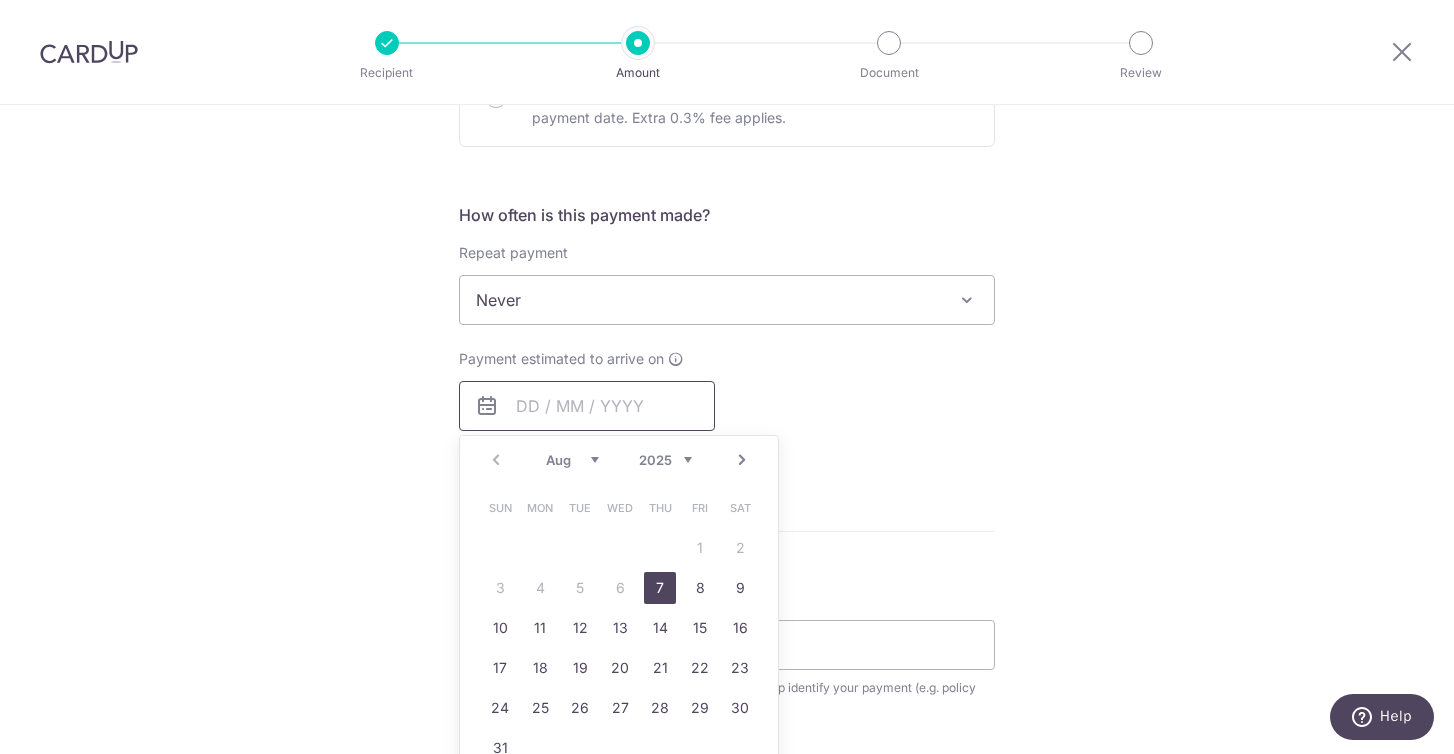 scroll, scrollTop: 710, scrollLeft: 0, axis: vertical 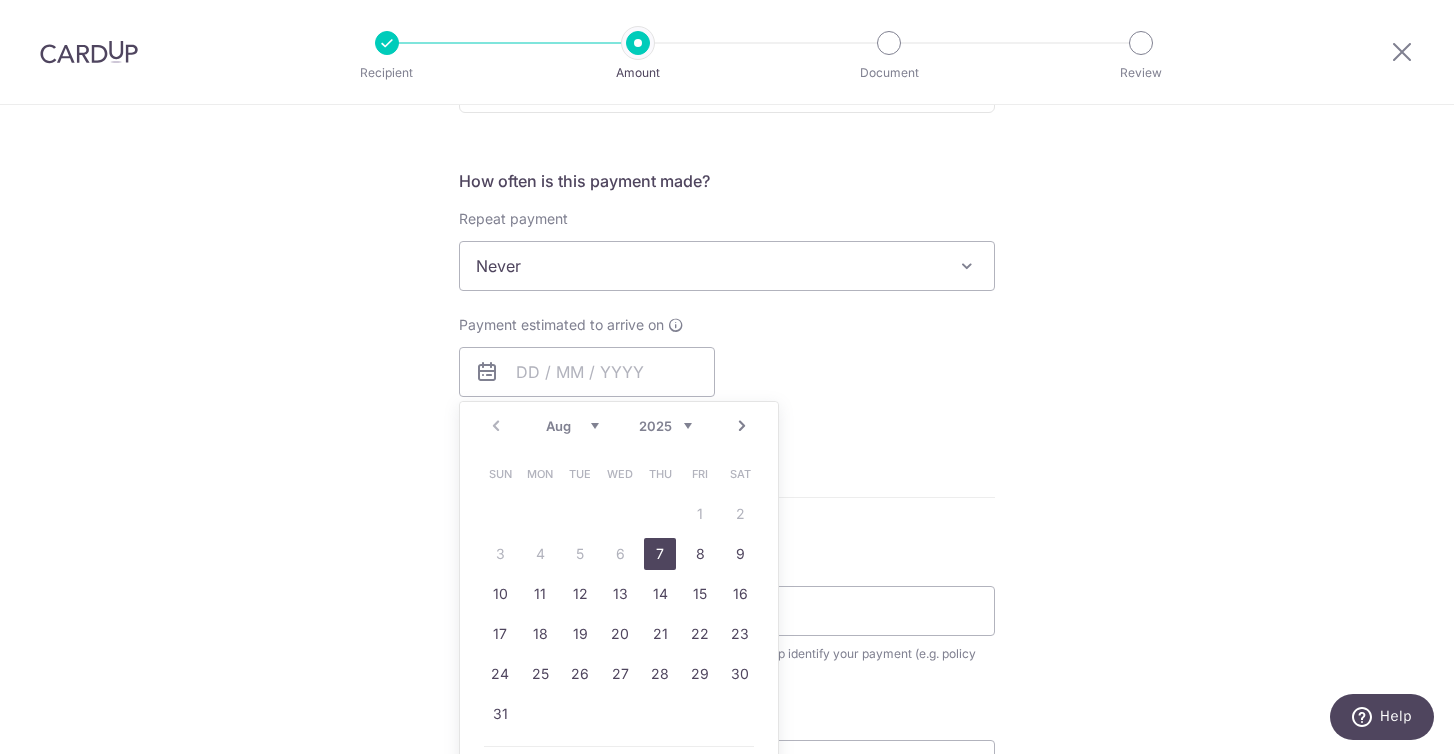 click on "7" at bounding box center [660, 554] 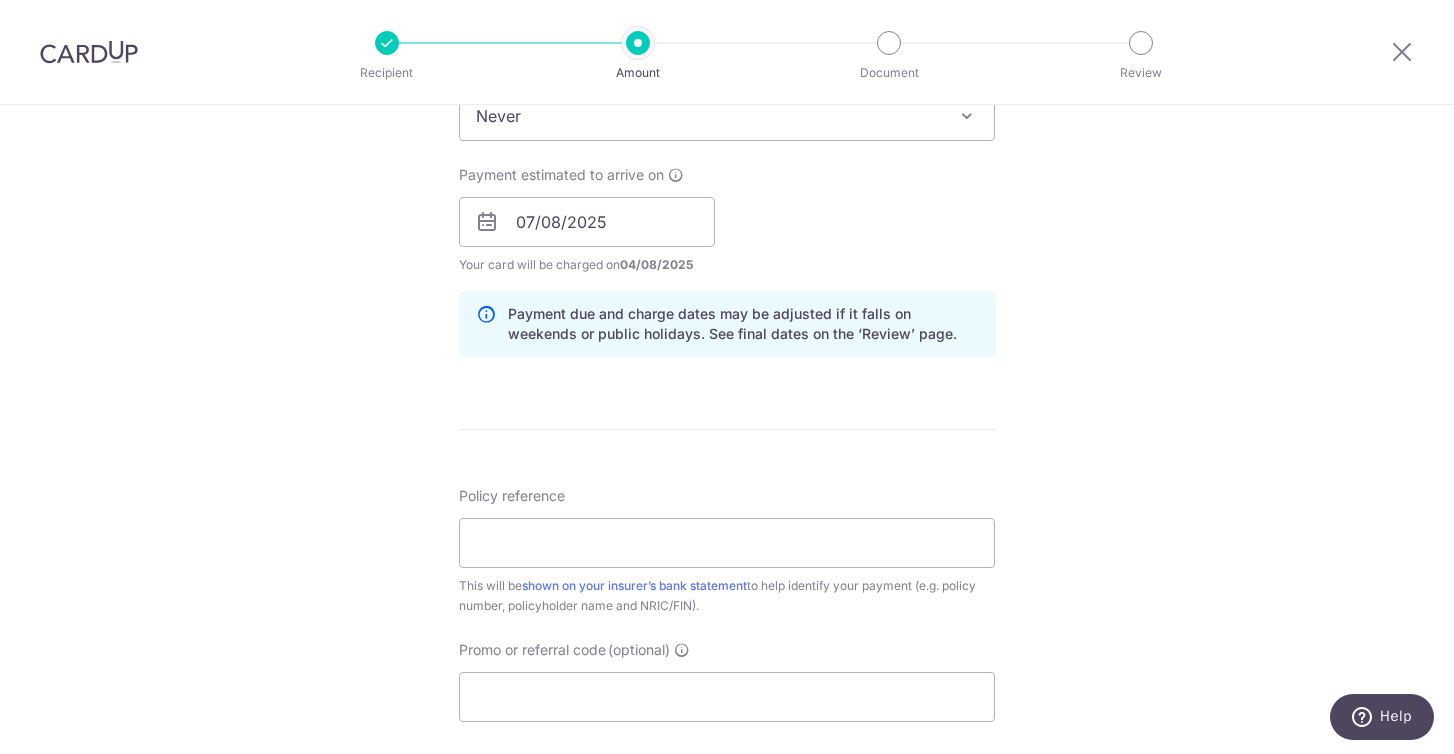 scroll, scrollTop: 872, scrollLeft: 0, axis: vertical 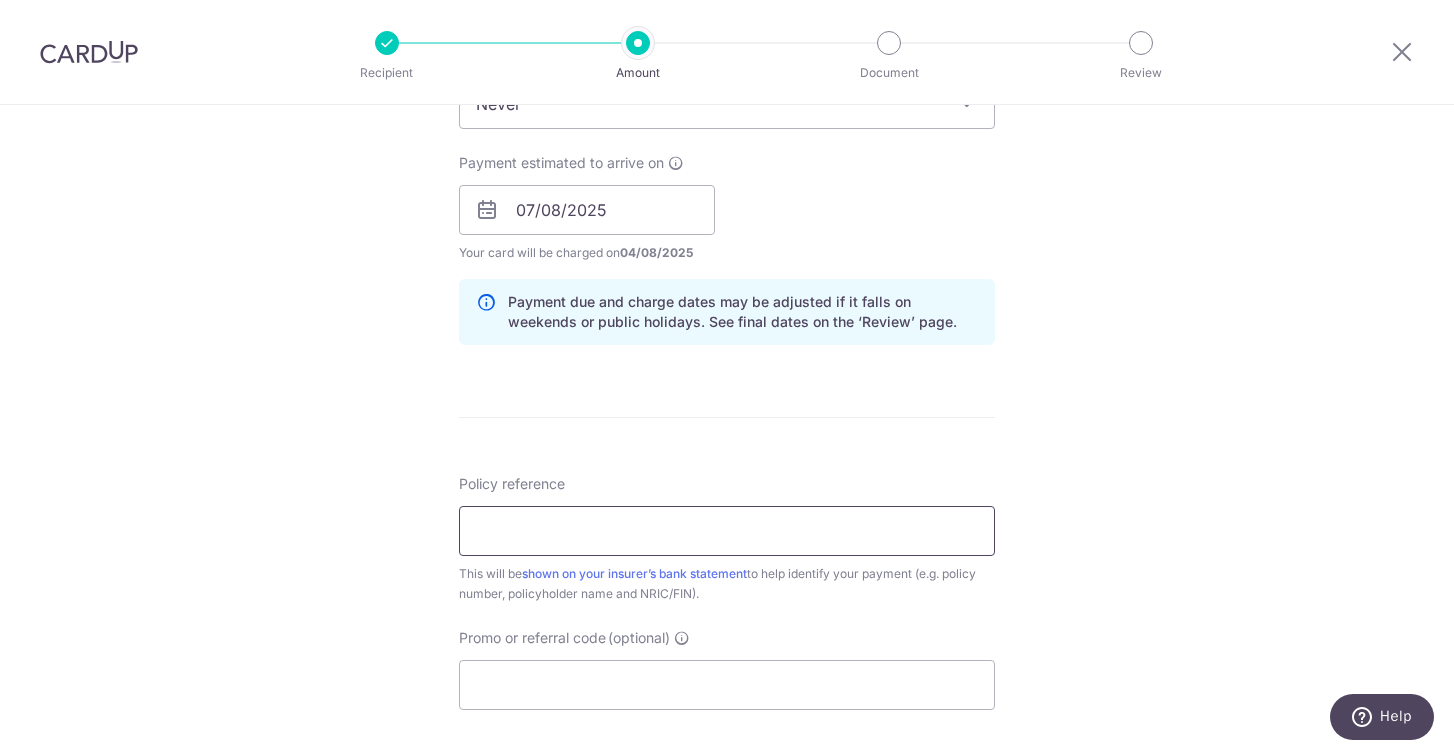 click on "Policy reference" at bounding box center (727, 531) 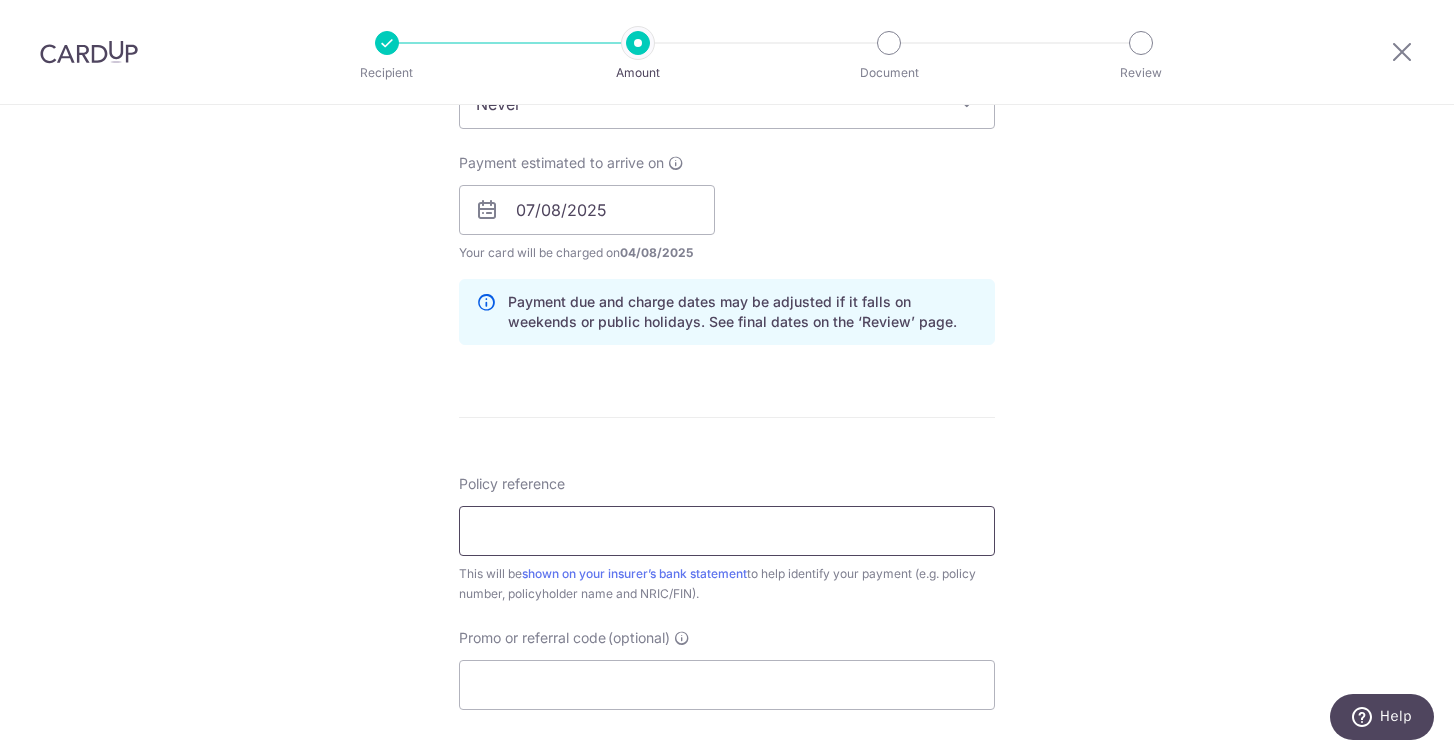paste on "75253941" 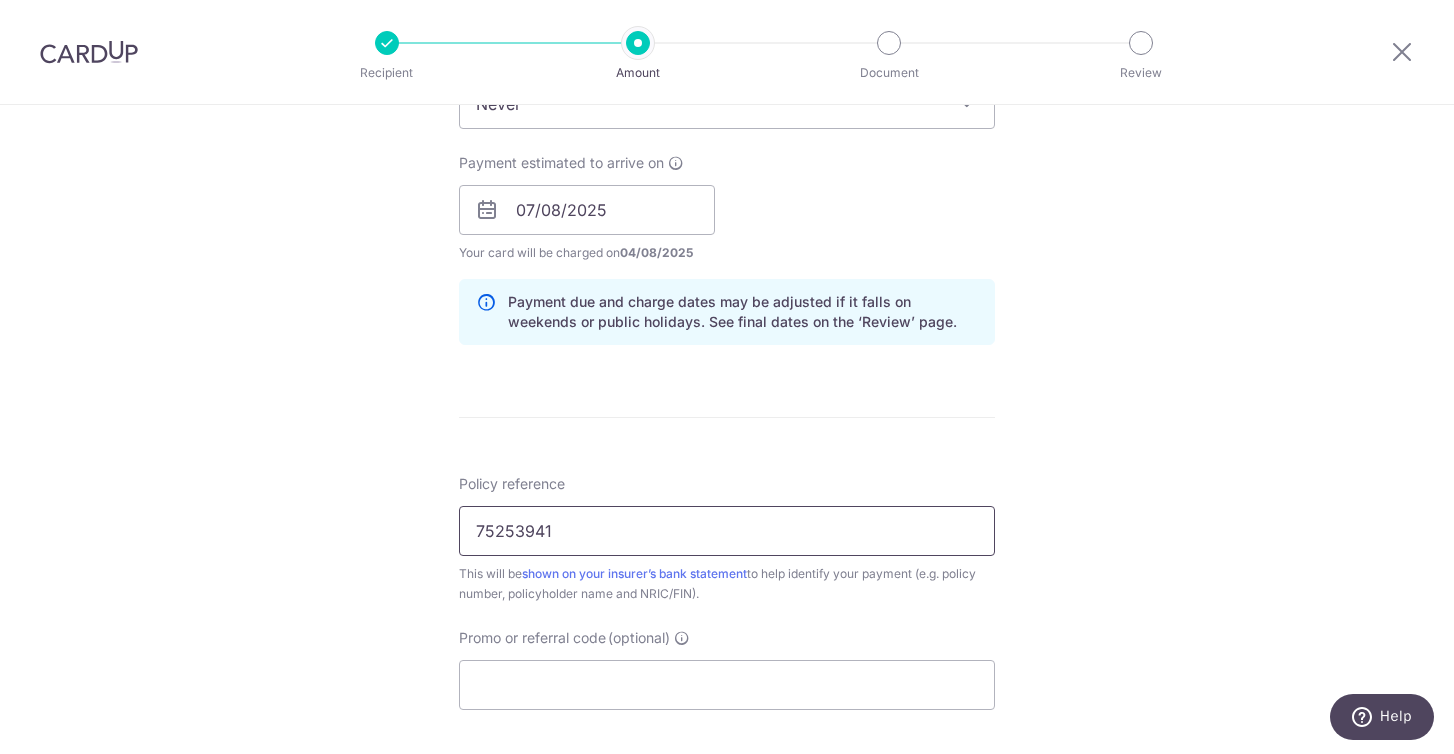type on "75253941" 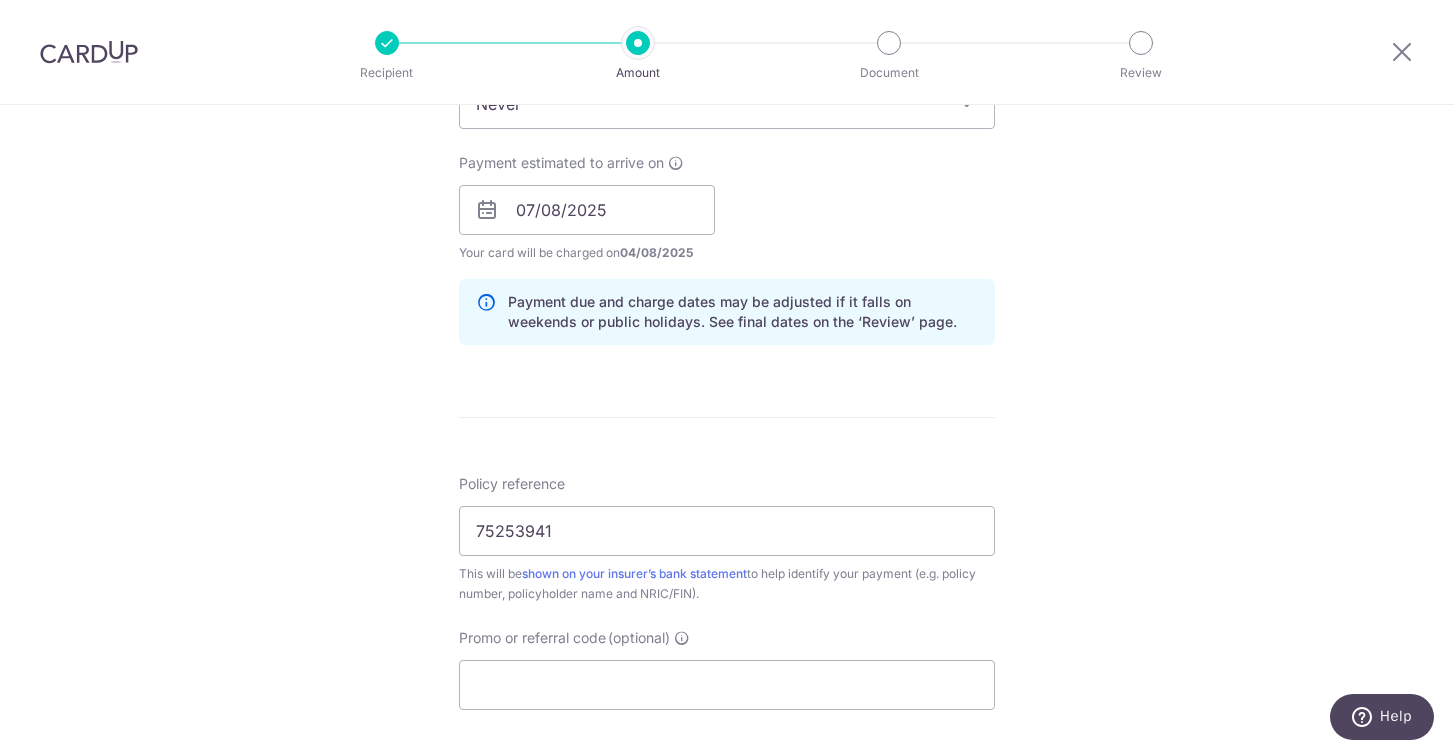 click on "Policy reference
75253941
This will be  shown on your insurer’s bank statement  to help identify your payment (e.g. policy number, policyholder name and NRIC/FIN).
Promo or referral code
(optional)
The discounted fee will be shown on the review step, right before you create your payments.
Add" at bounding box center (727, 592) 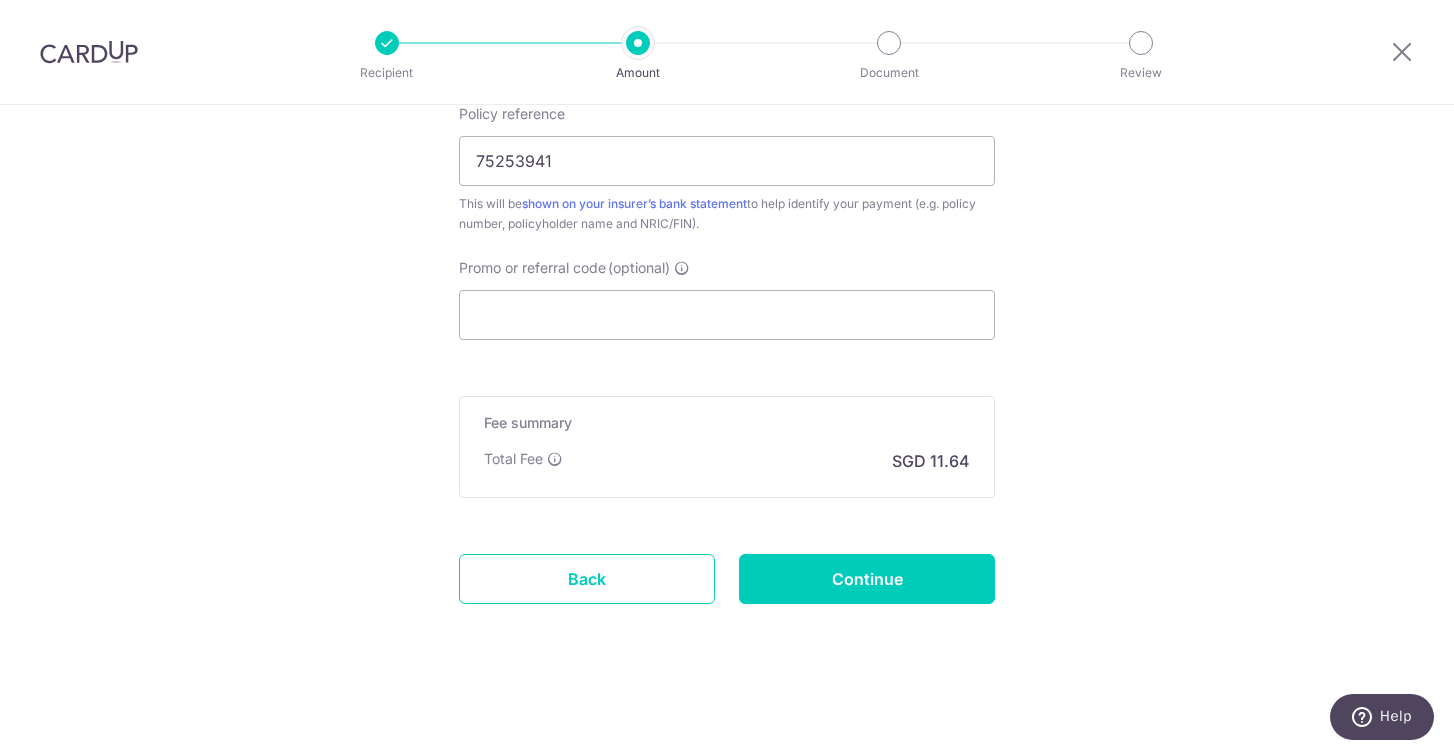 scroll, scrollTop: 1242, scrollLeft: 0, axis: vertical 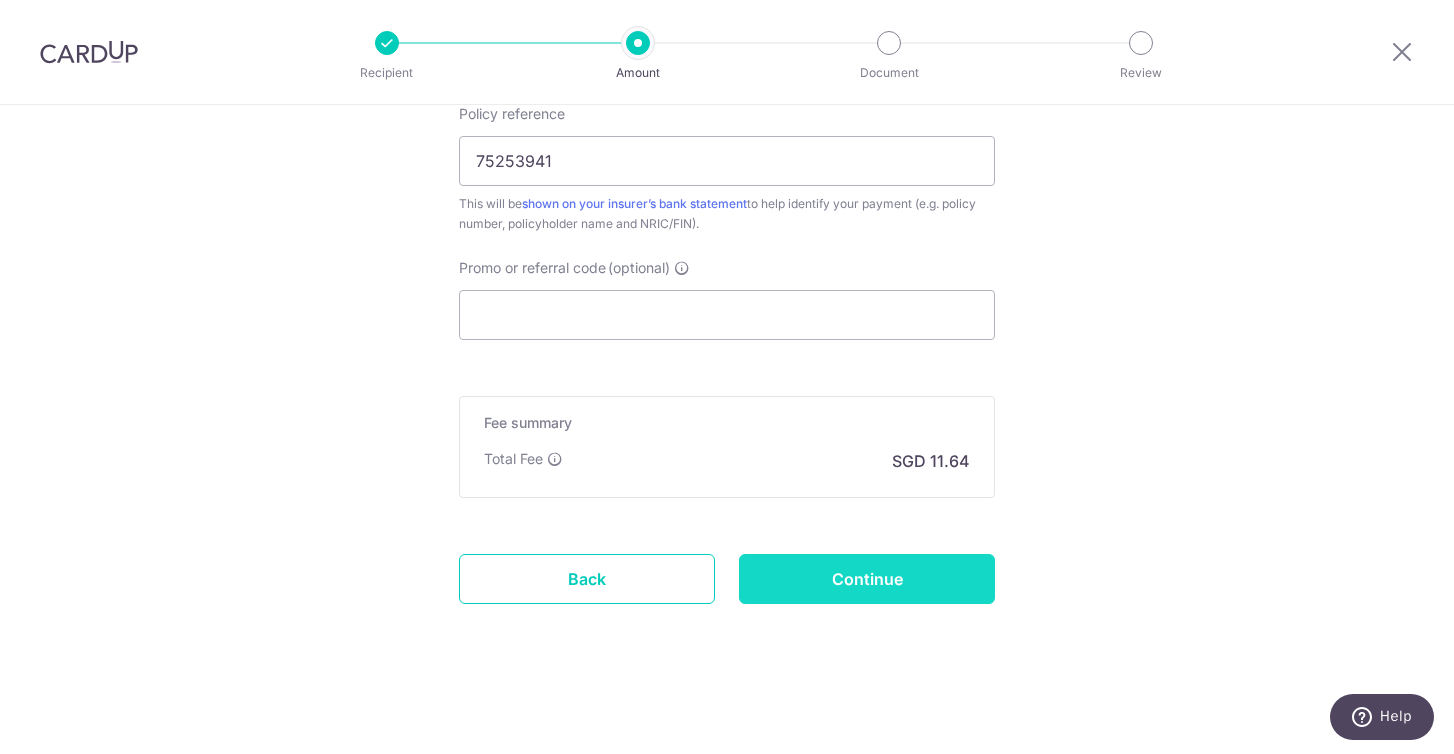 click on "Continue" at bounding box center (867, 579) 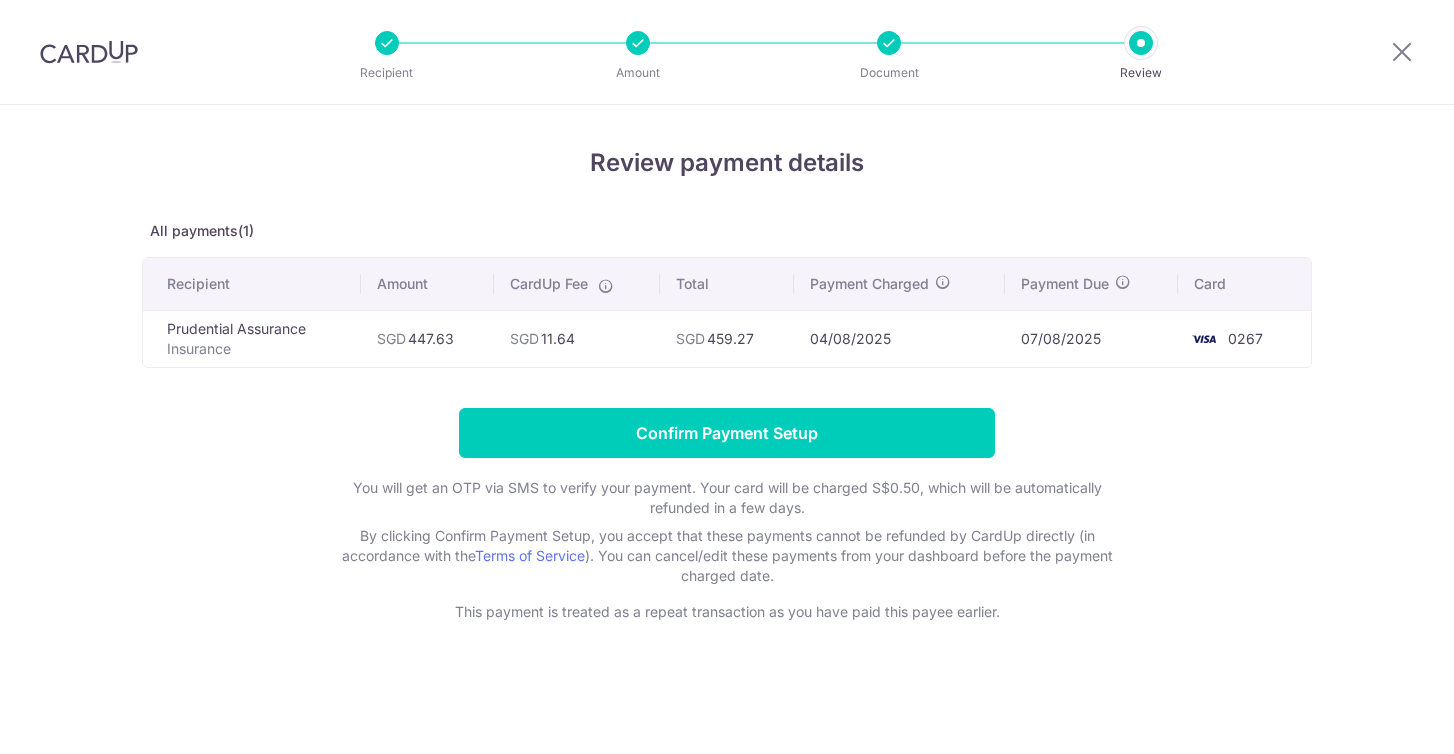 scroll, scrollTop: 0, scrollLeft: 0, axis: both 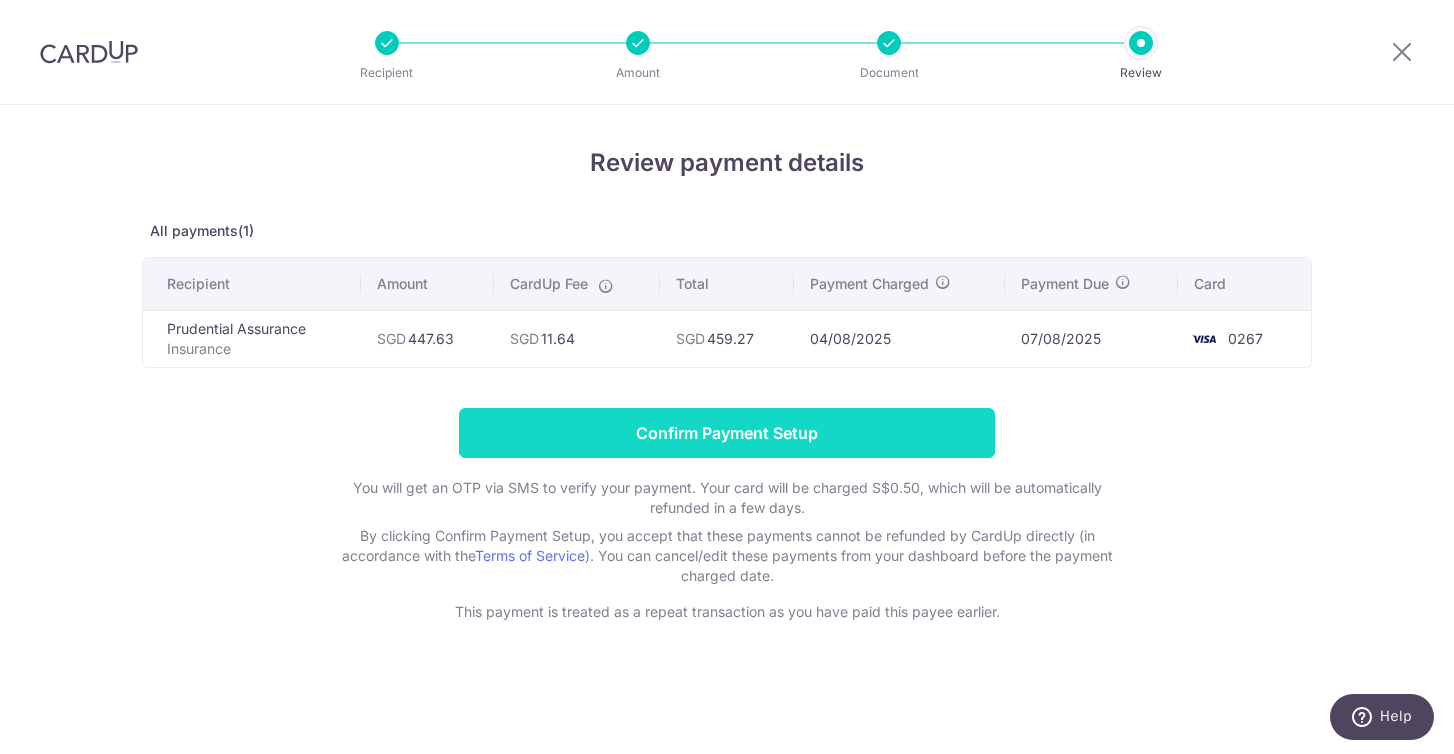 click on "Confirm Payment Setup" at bounding box center [727, 433] 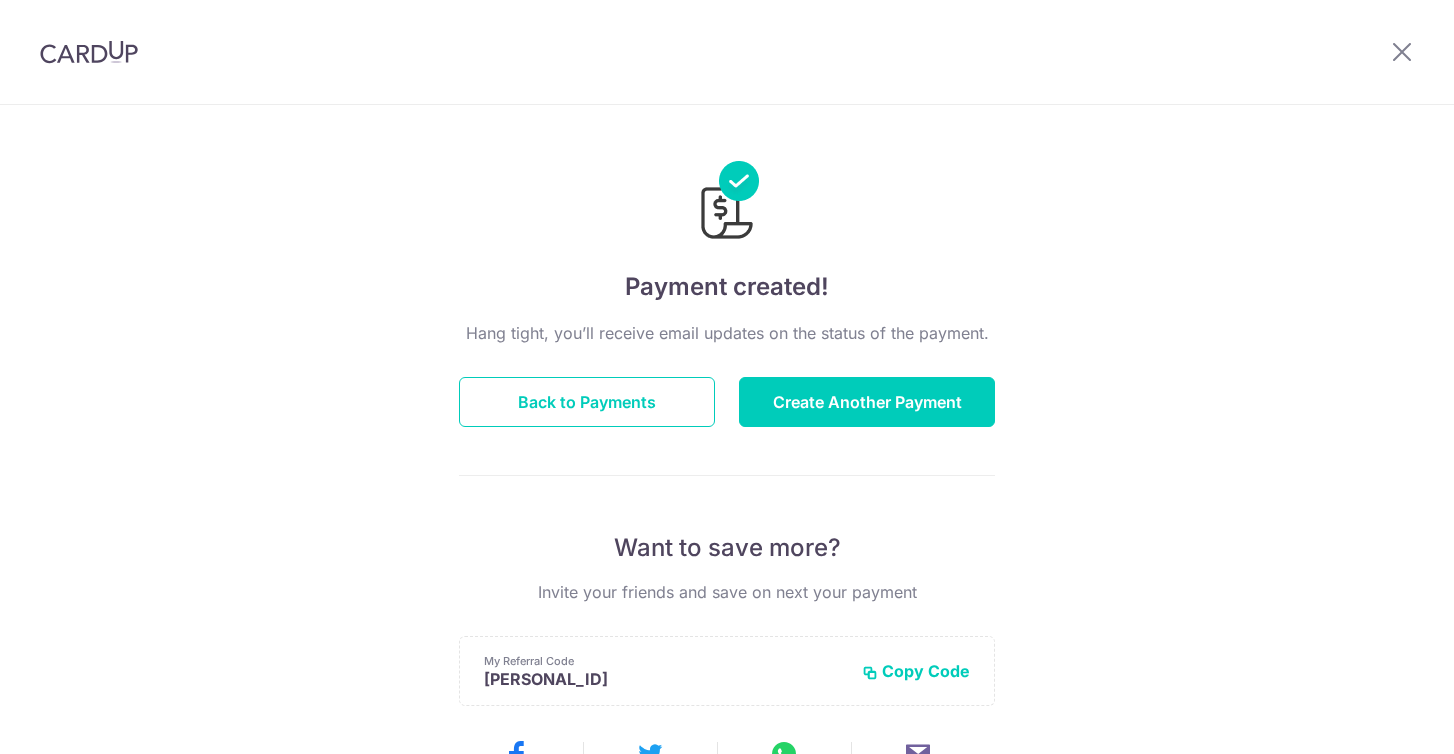 scroll, scrollTop: 0, scrollLeft: 0, axis: both 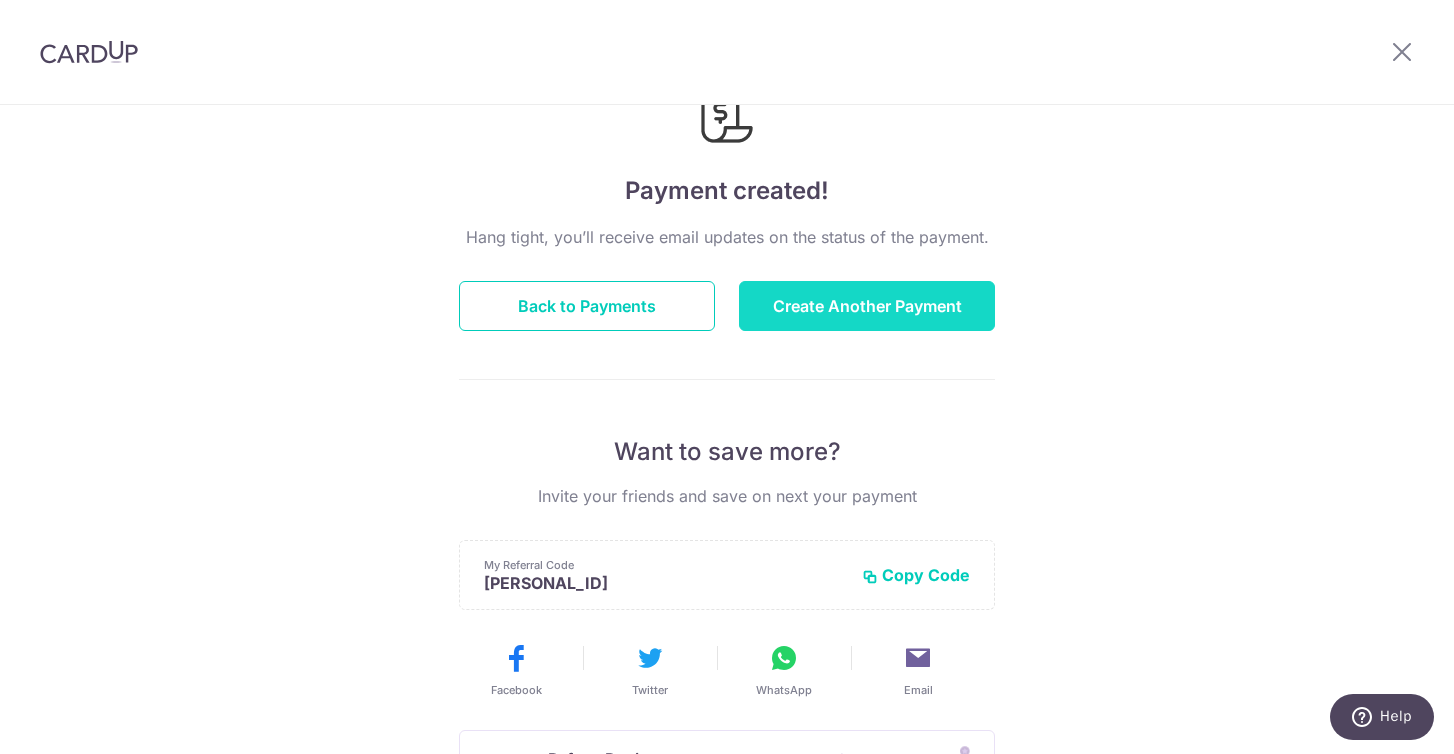 click on "Create Another Payment" at bounding box center [867, 306] 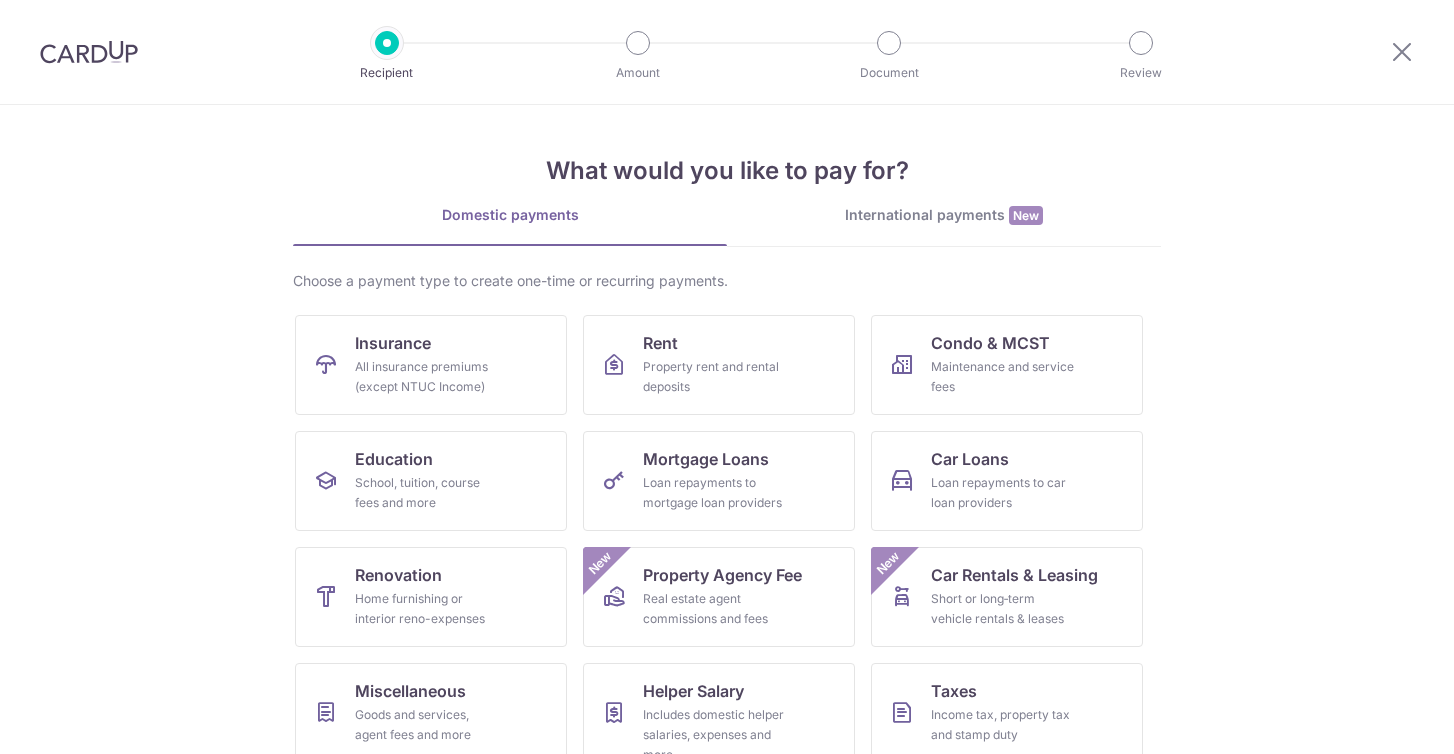 scroll, scrollTop: 0, scrollLeft: 0, axis: both 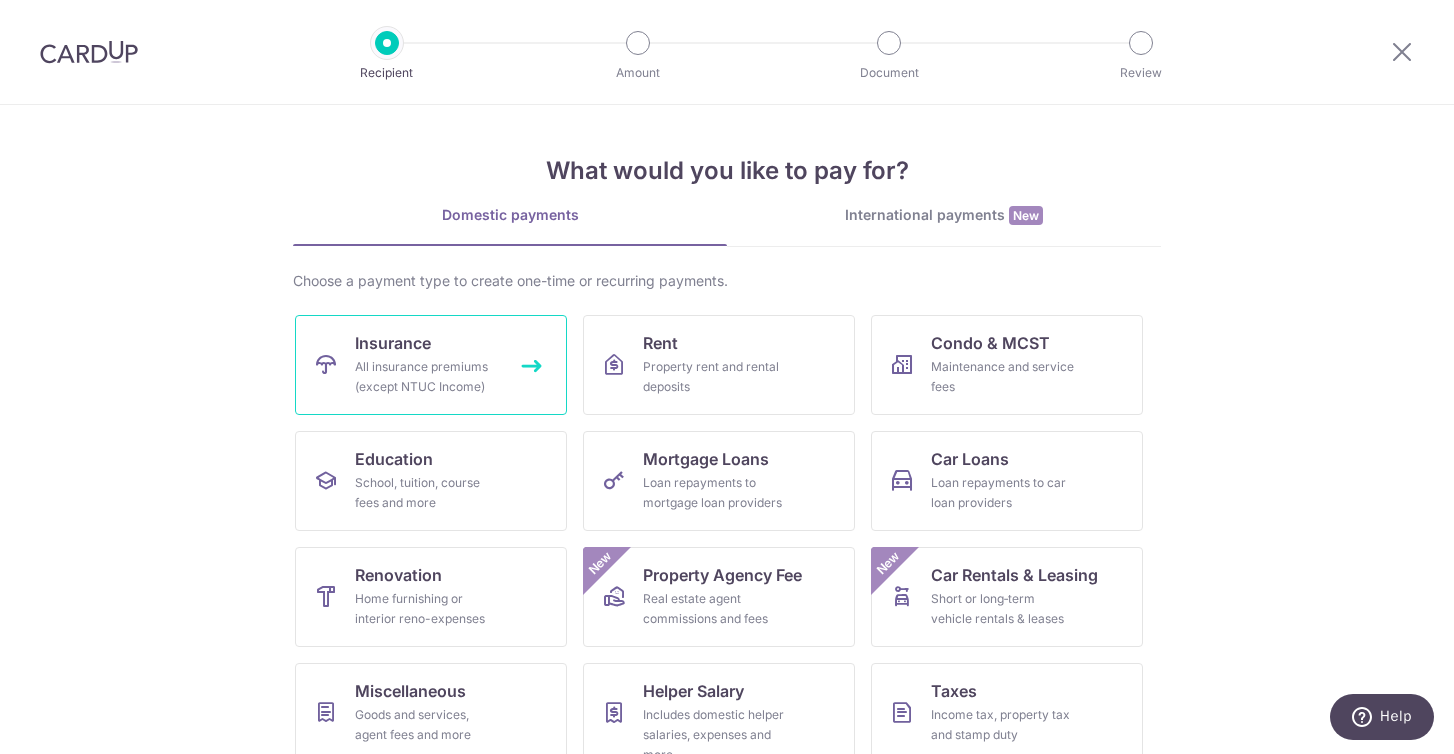 click on "Insurance All insurance premiums (except NTUC Income)" at bounding box center [431, 365] 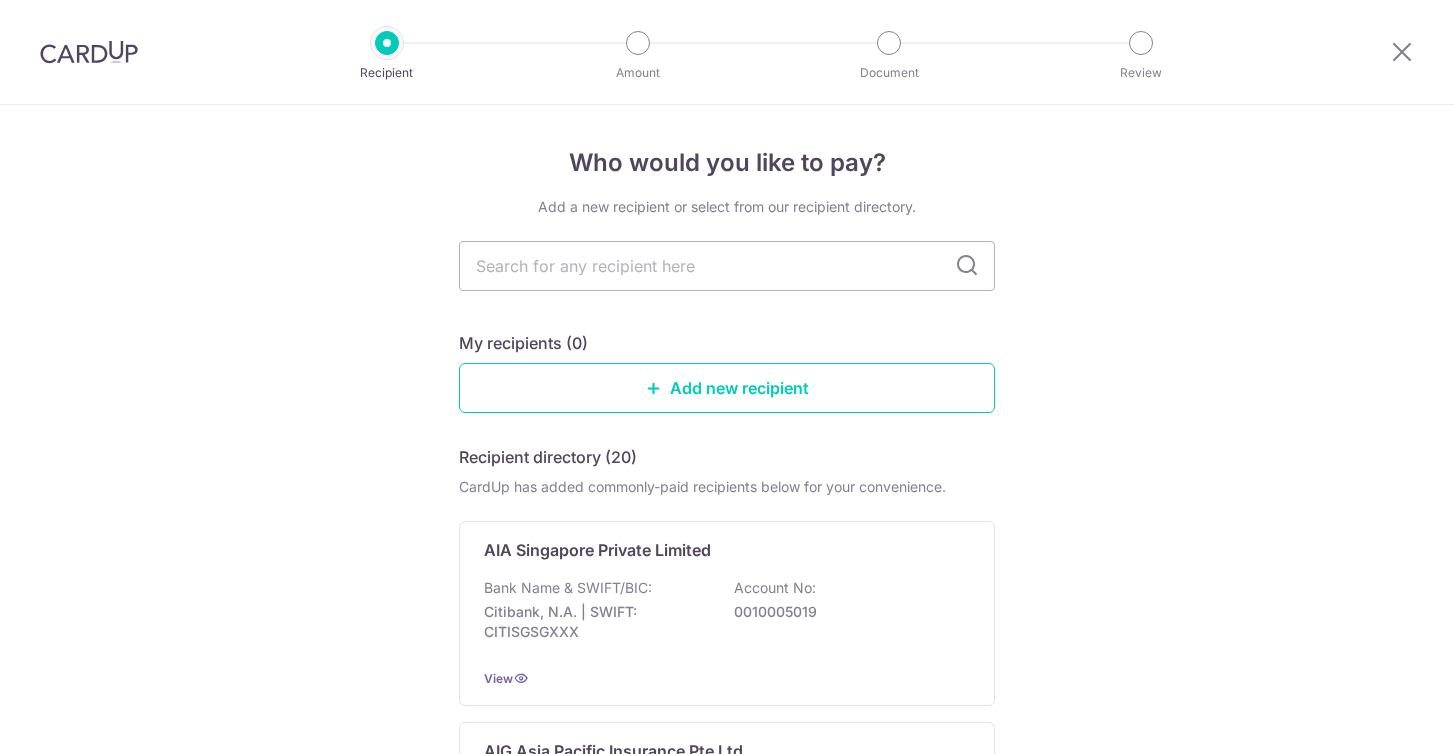 scroll, scrollTop: 0, scrollLeft: 0, axis: both 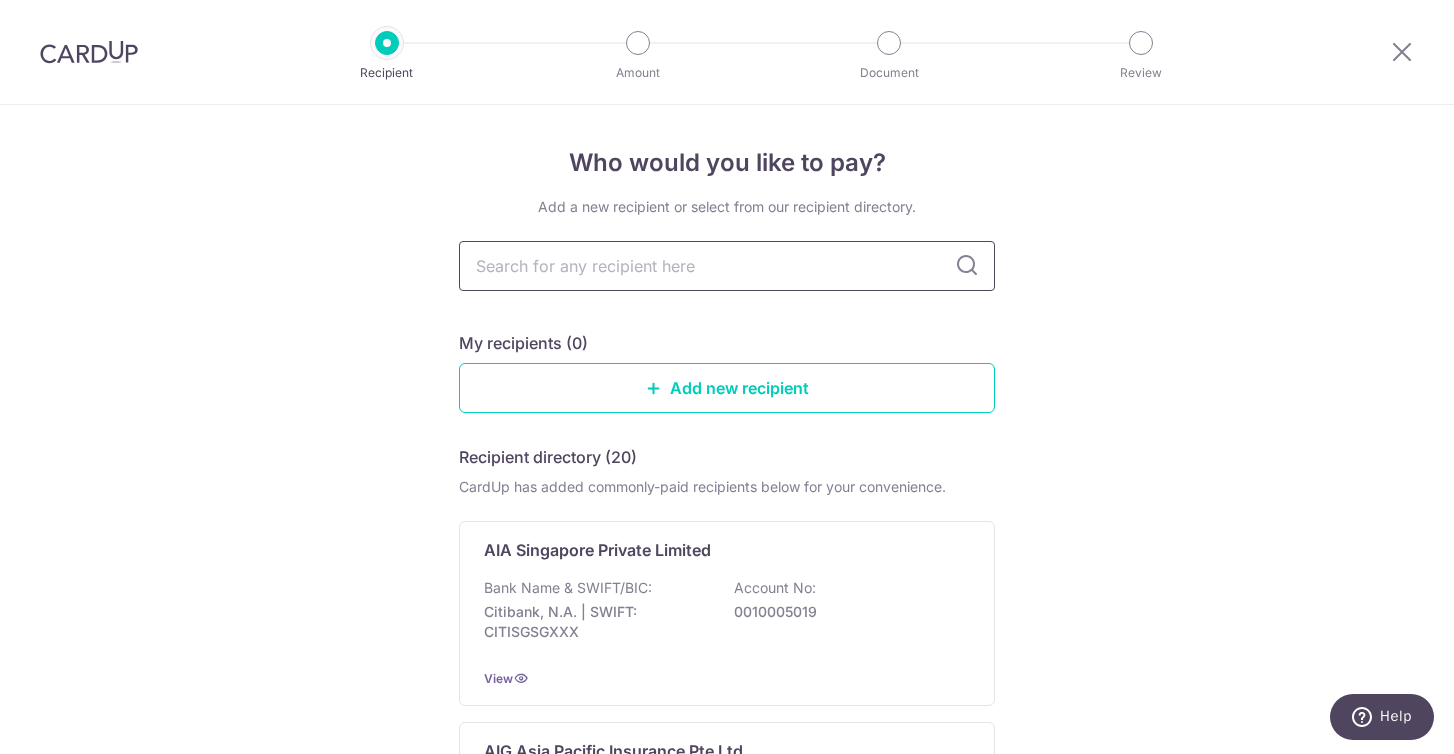 click at bounding box center (727, 266) 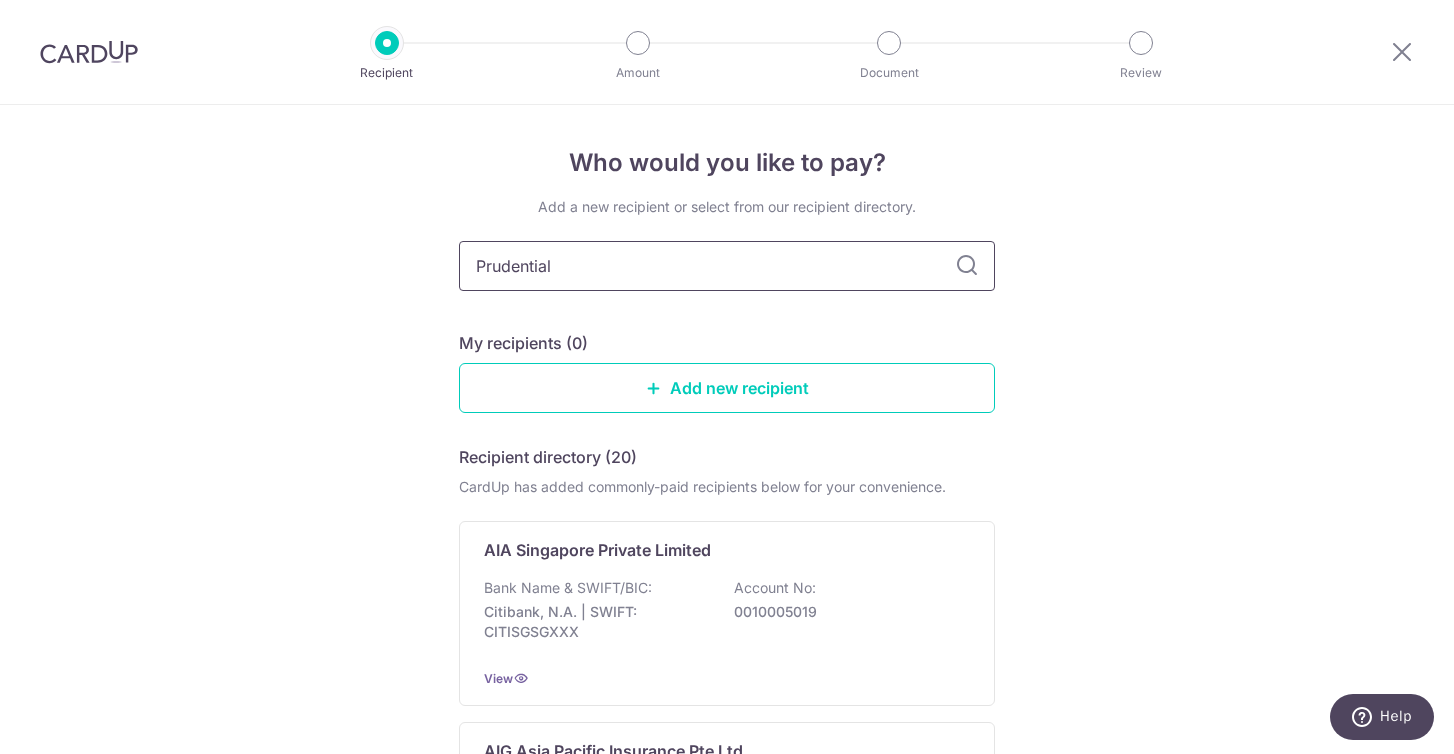 type on "Prudential" 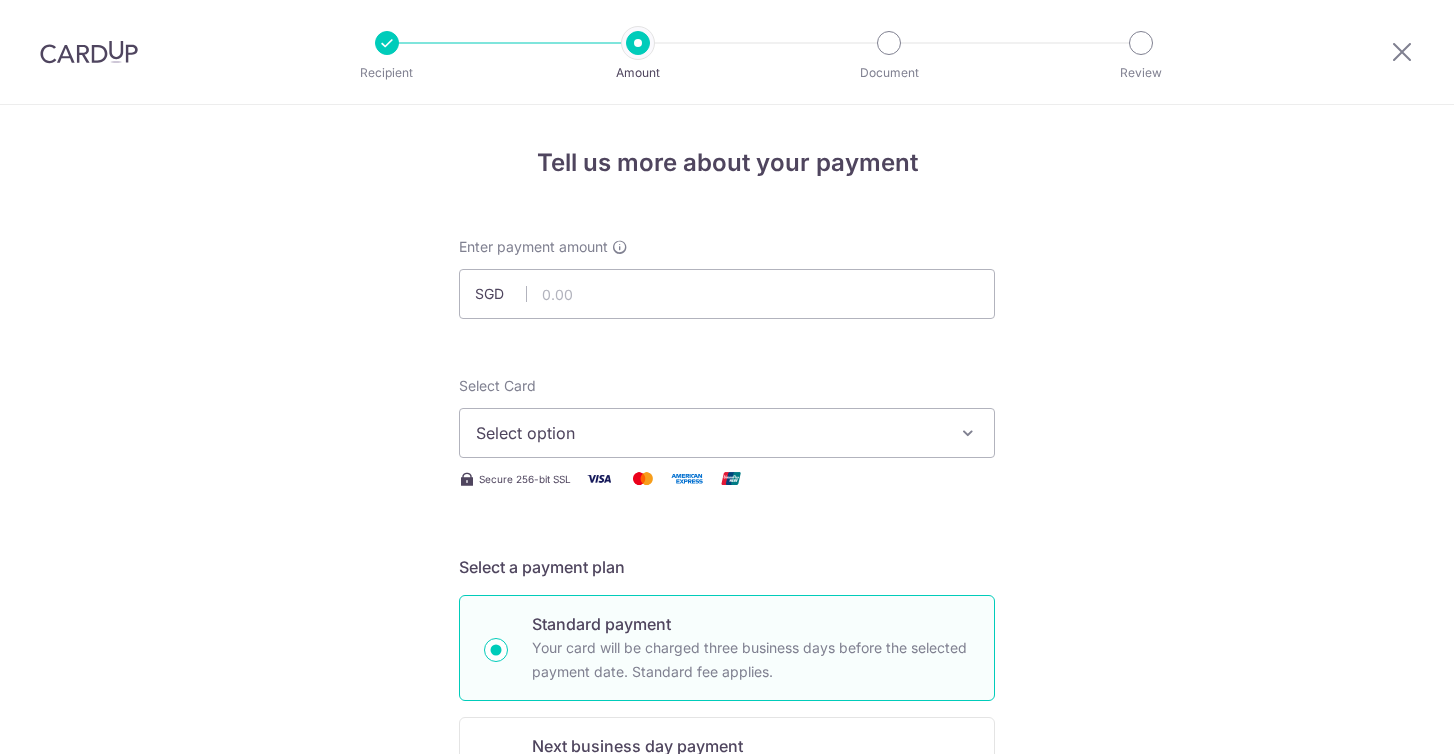 scroll, scrollTop: 0, scrollLeft: 0, axis: both 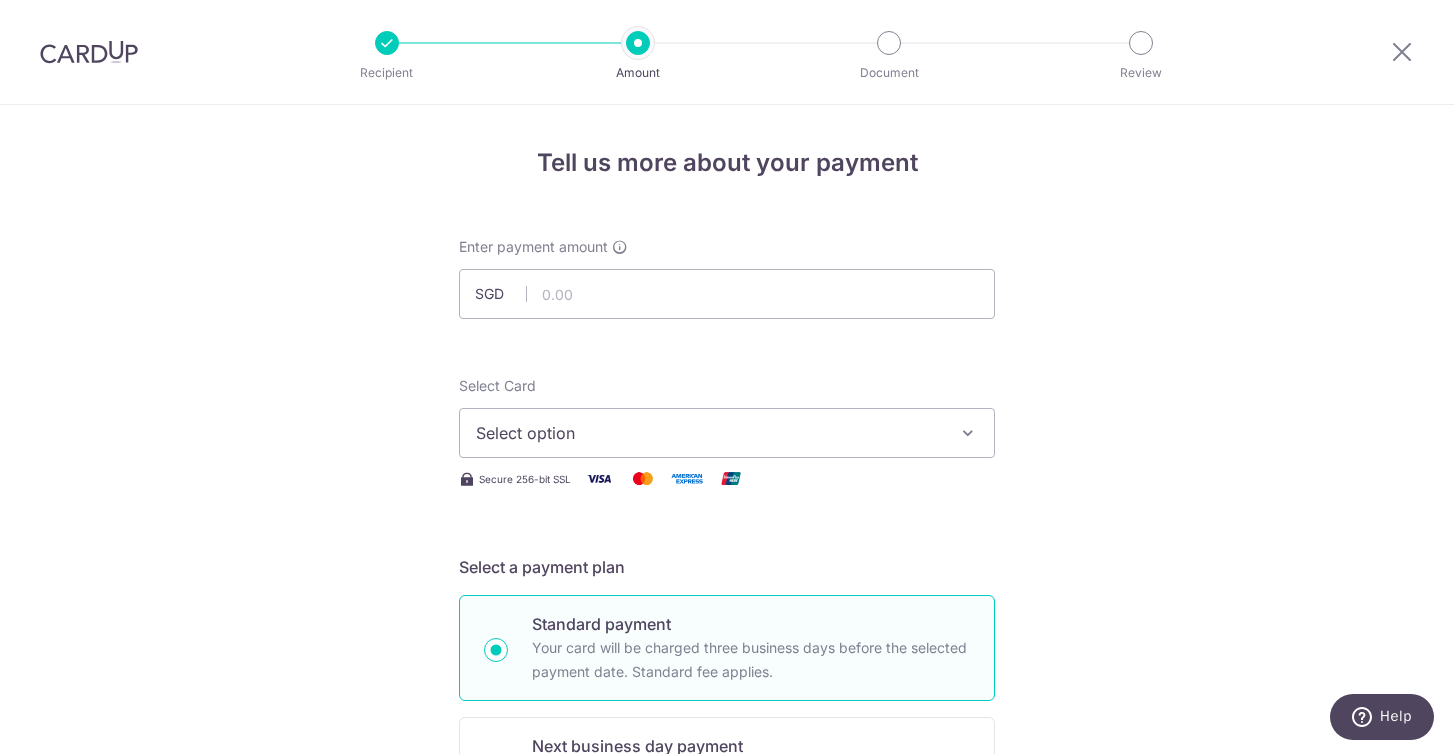 click on "Select option" at bounding box center (709, 433) 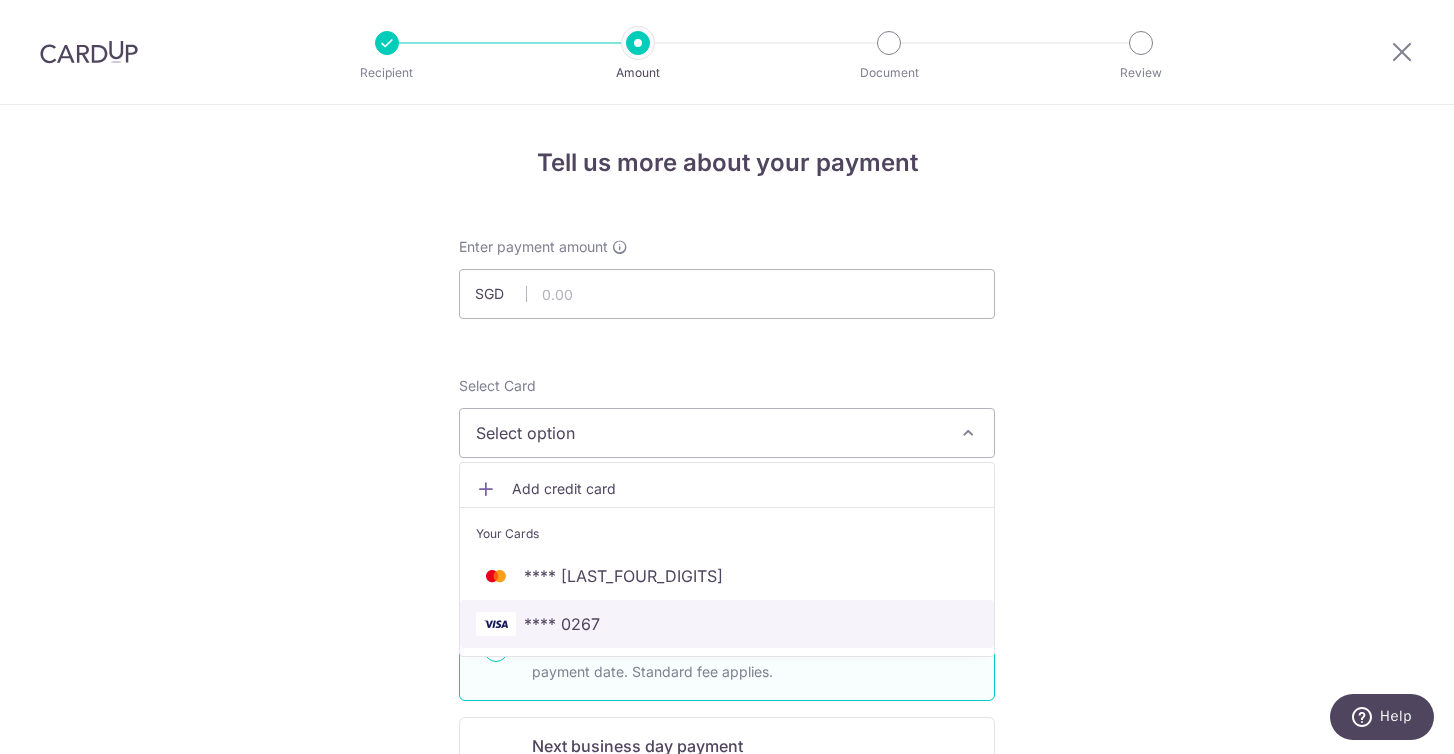 click on "**** 0267" at bounding box center (727, 624) 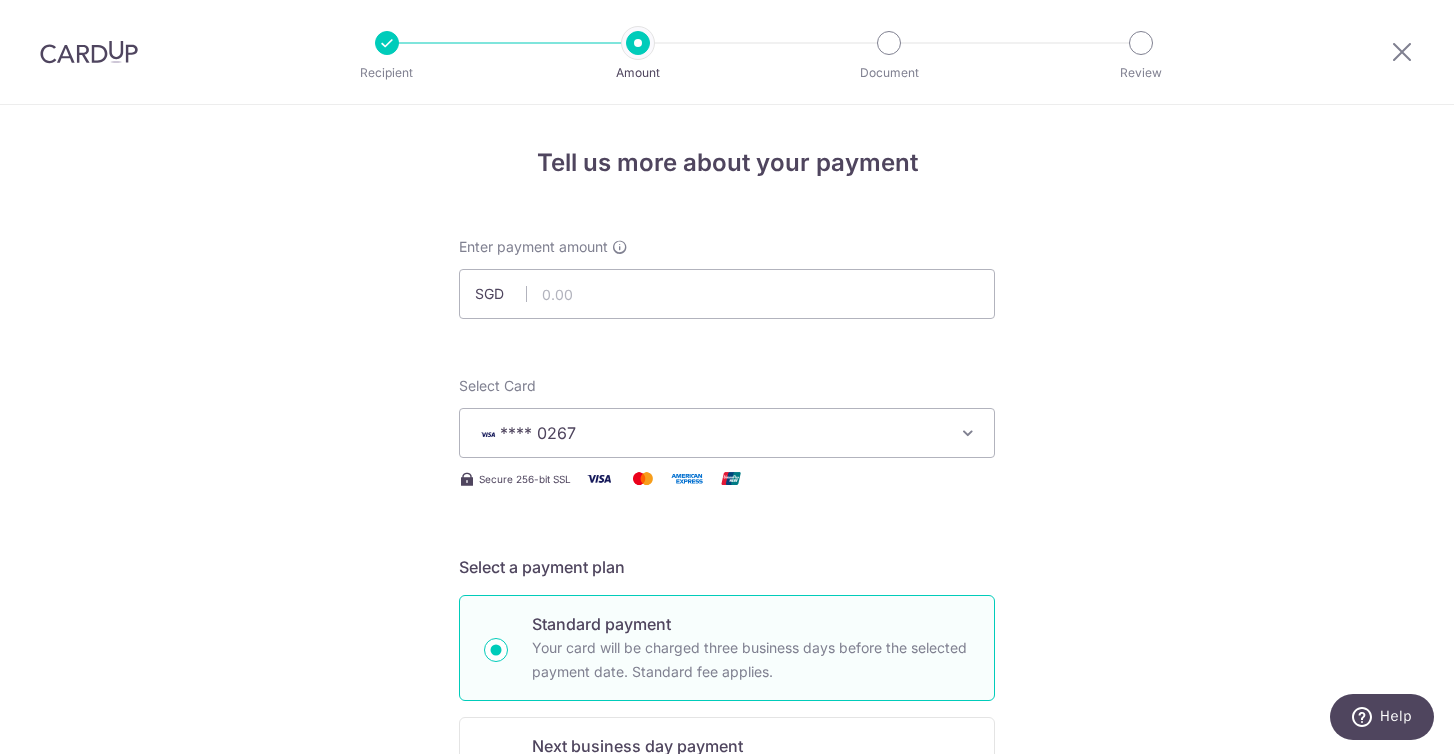 click on "Enter payment amount
SGD
Select Card
**** 0267
Add credit card
Your Cards
**** 4542
**** 0267
Secure 256-bit SSL
Text
New card details
Card
Secure 256-bit SSL" at bounding box center [727, 1028] 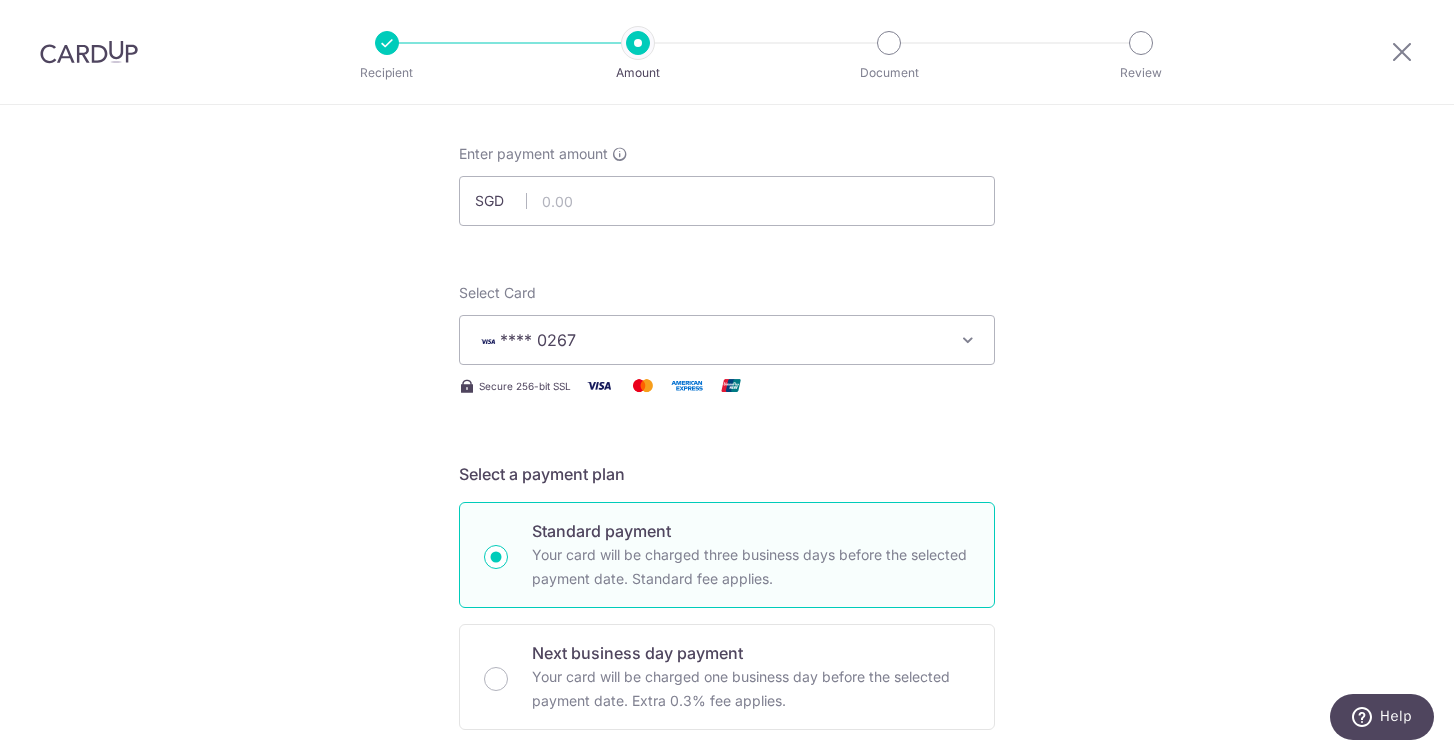 scroll, scrollTop: 114, scrollLeft: 0, axis: vertical 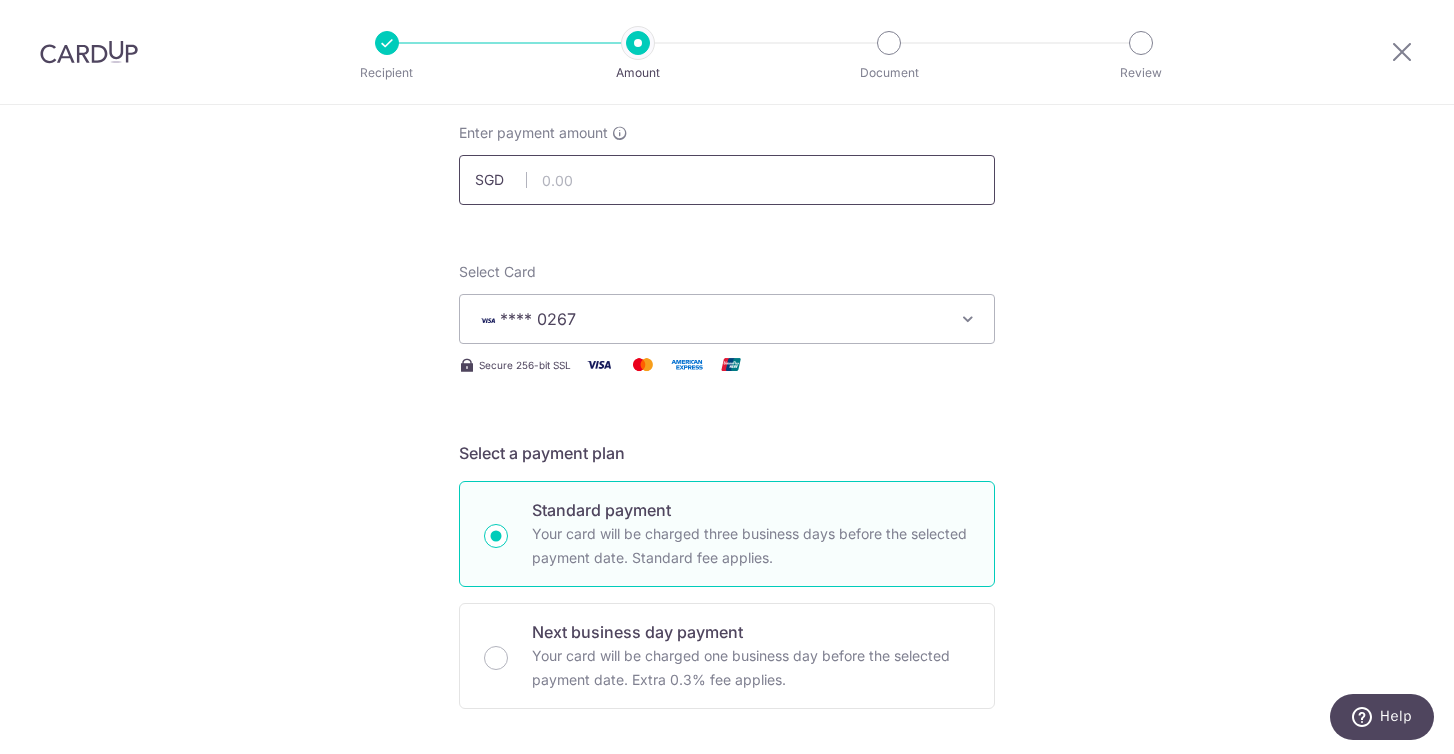 click at bounding box center [727, 180] 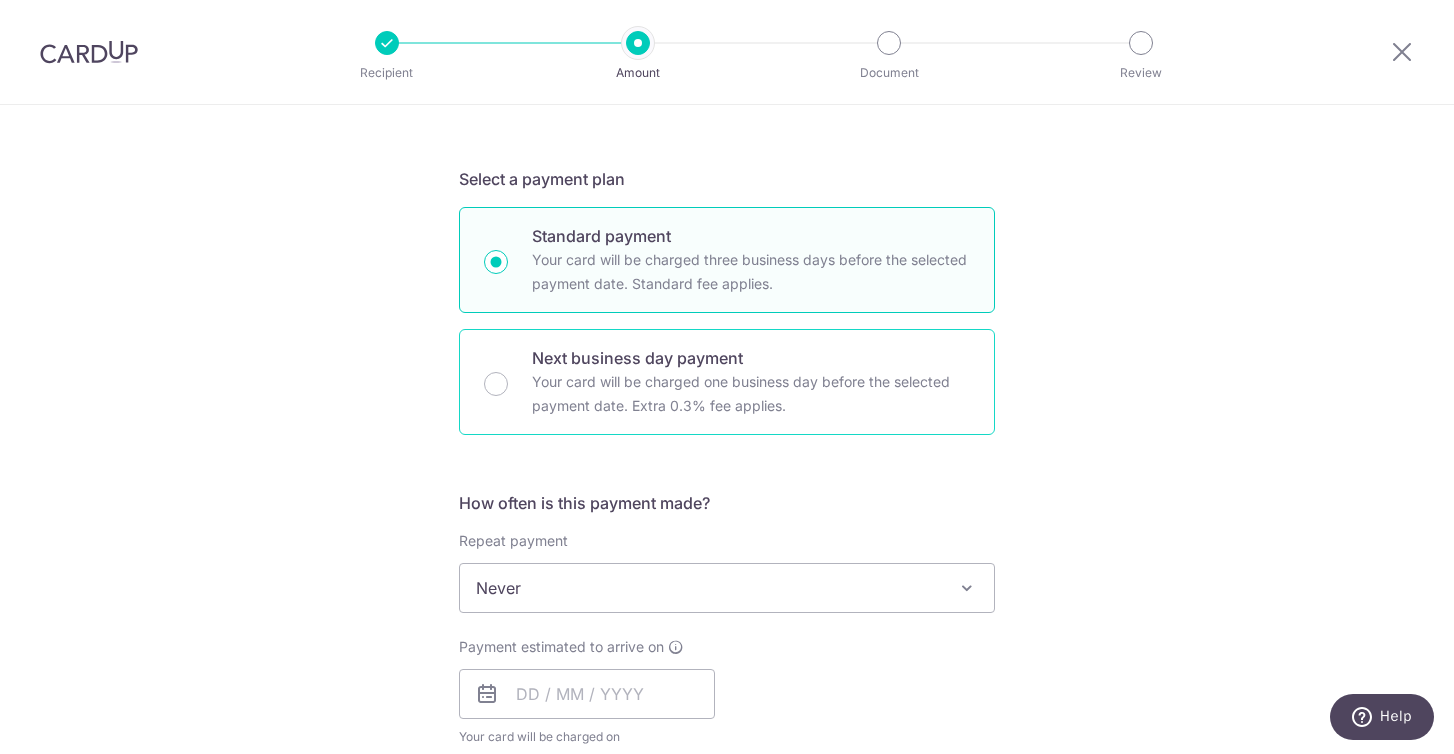 scroll, scrollTop: 389, scrollLeft: 0, axis: vertical 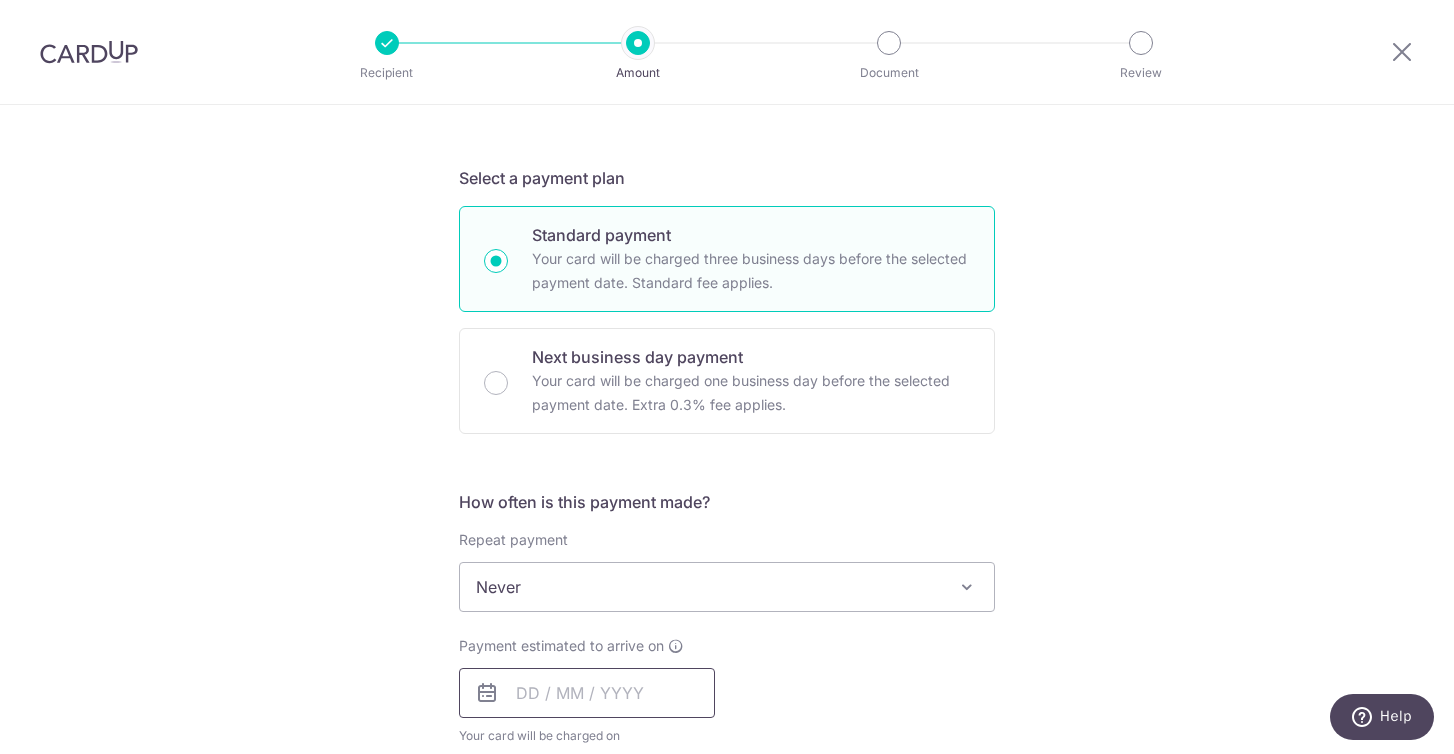 type on "3,088.78" 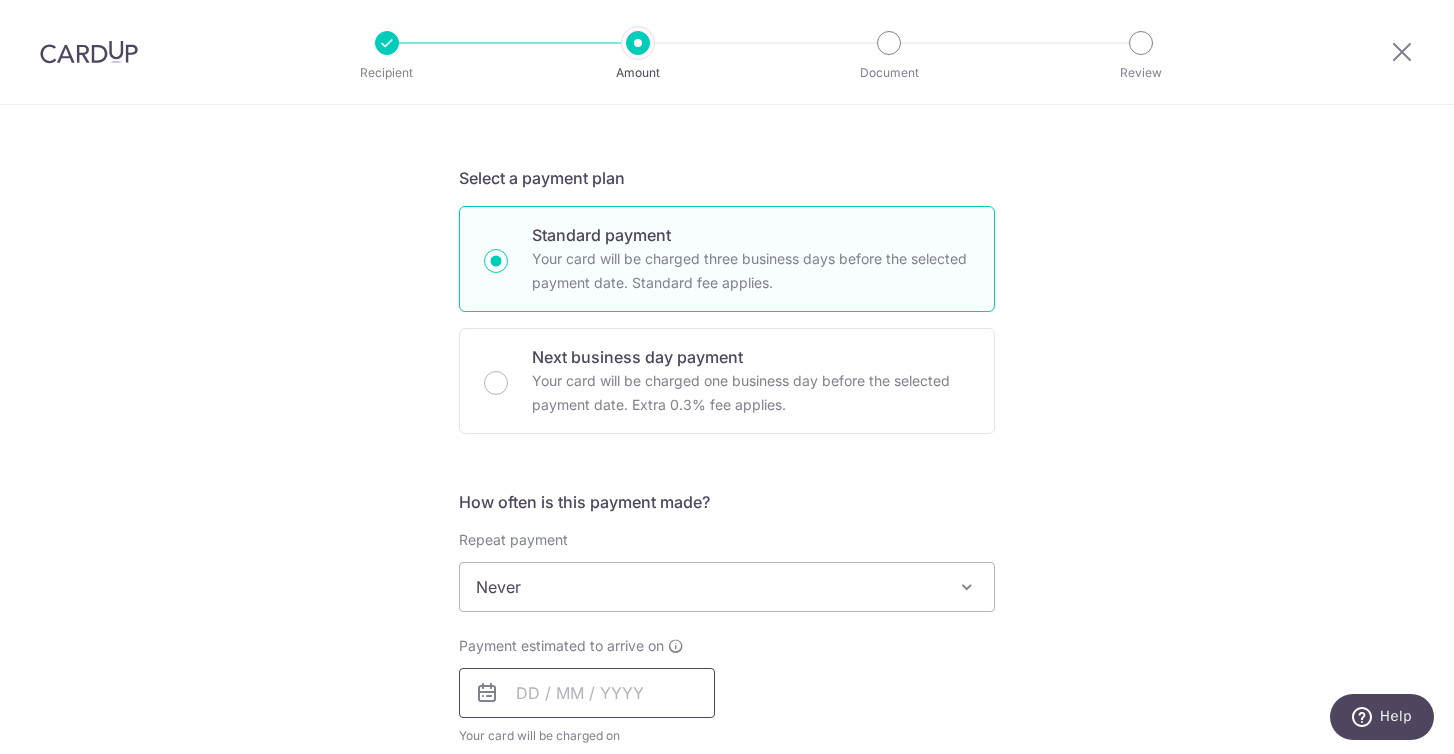 click at bounding box center (587, 693) 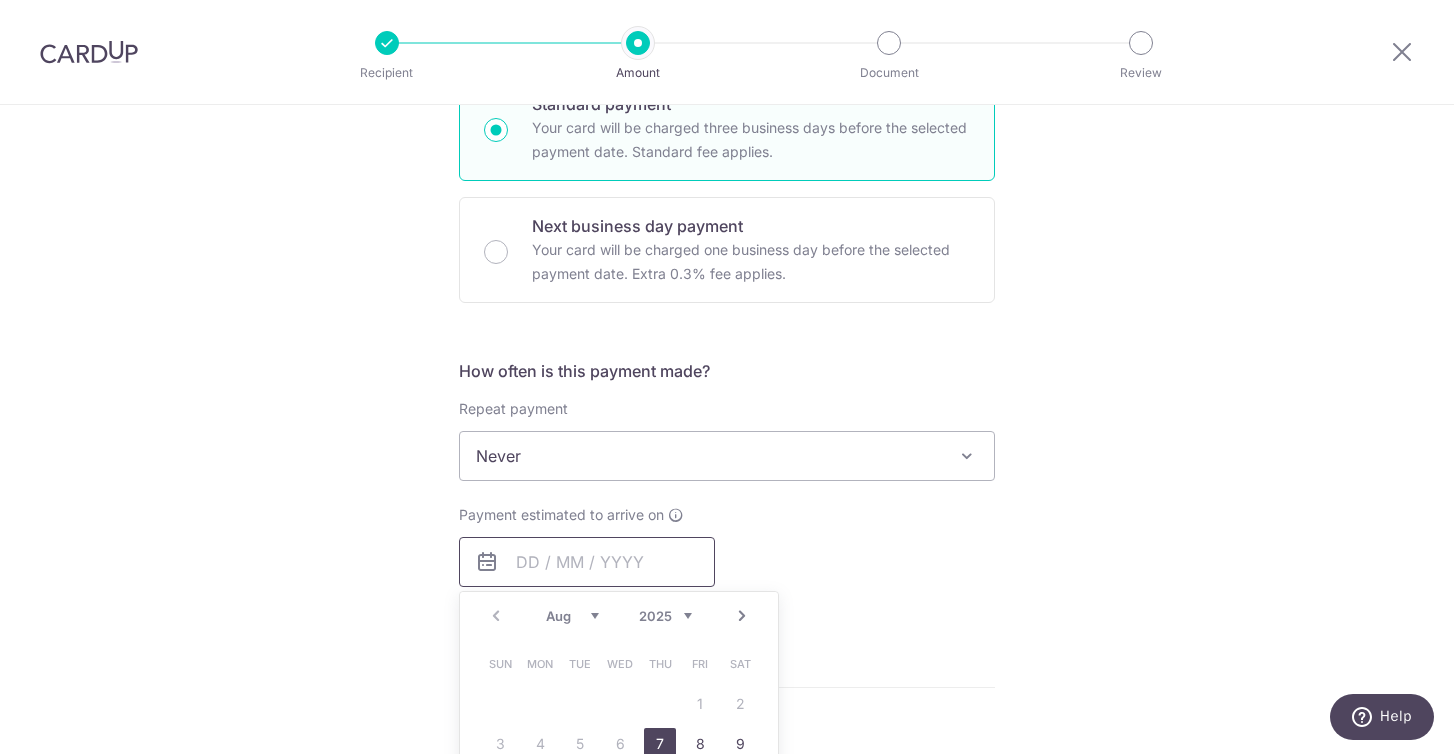 scroll, scrollTop: 541, scrollLeft: 0, axis: vertical 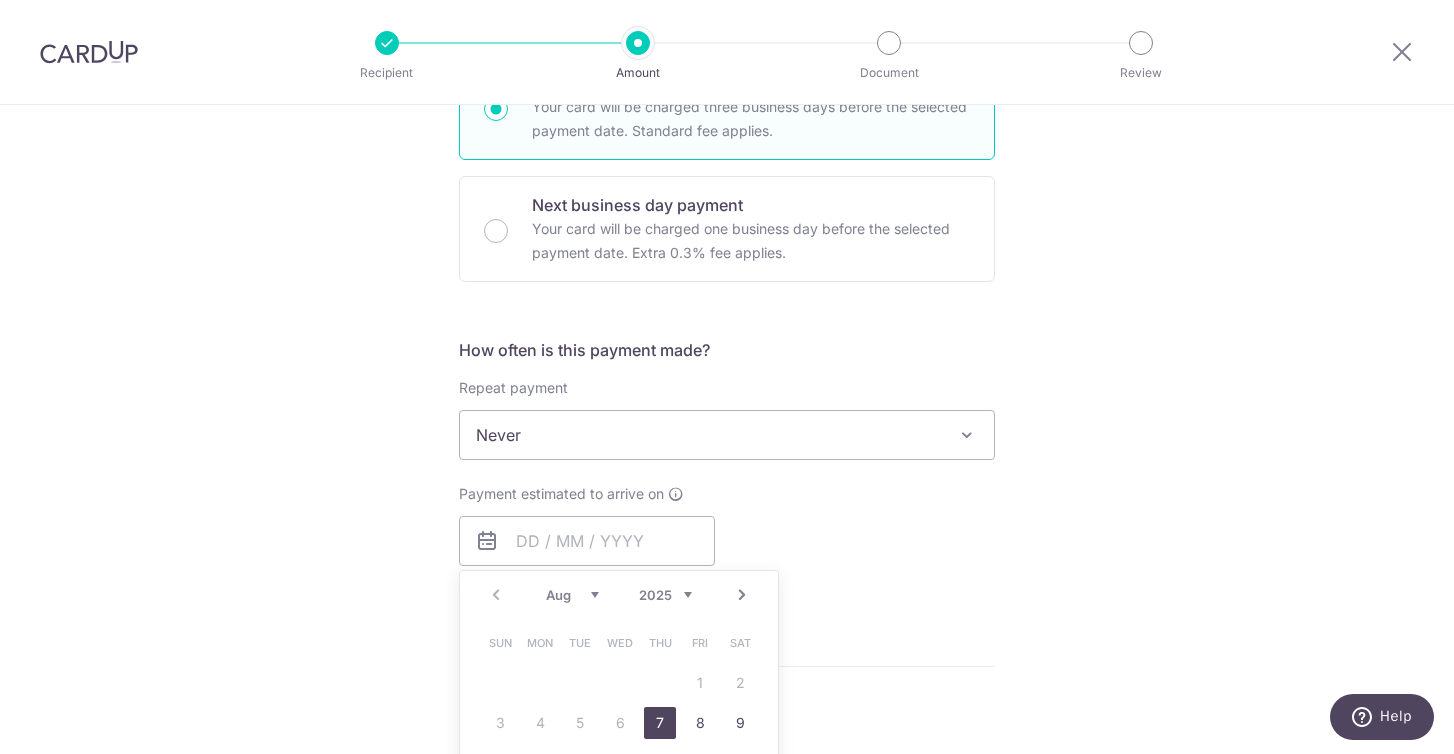 click on "7" at bounding box center (660, 723) 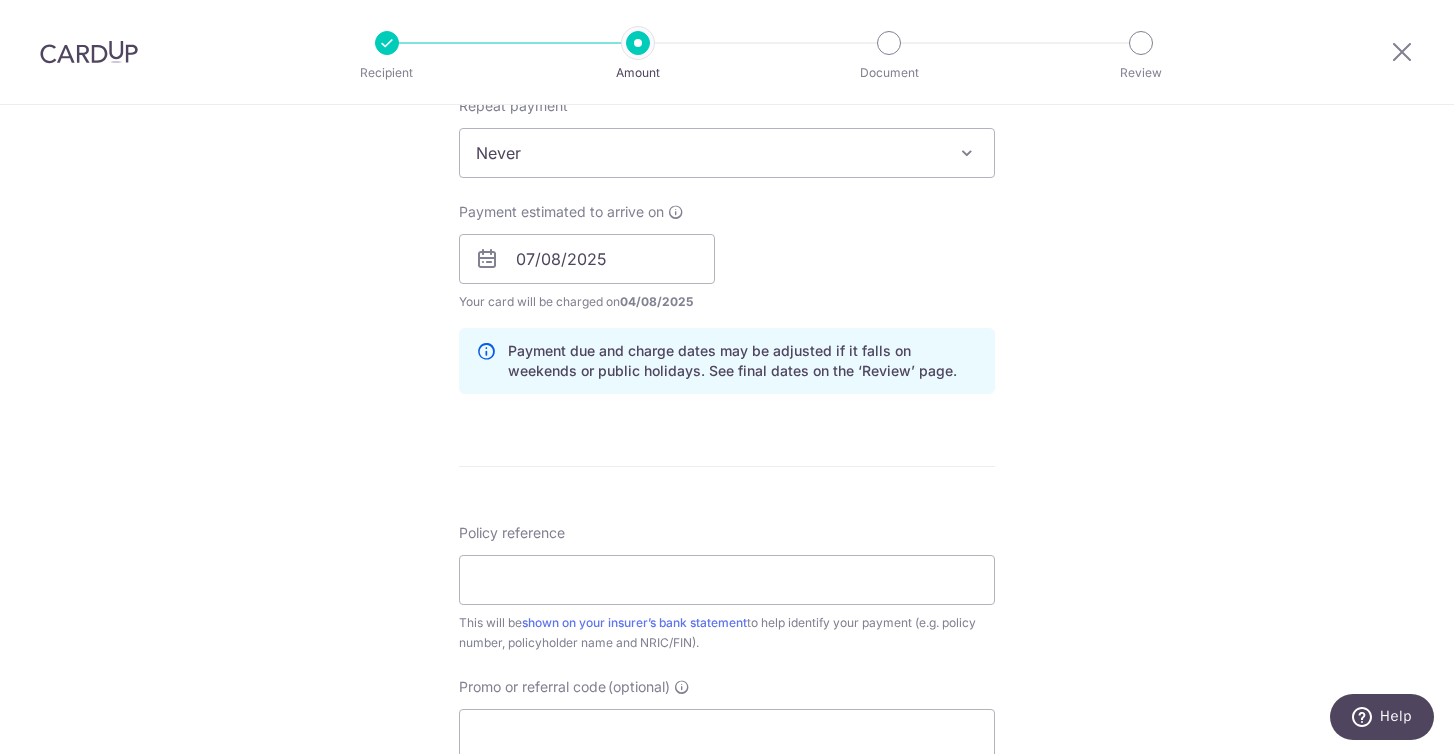 scroll, scrollTop: 833, scrollLeft: 0, axis: vertical 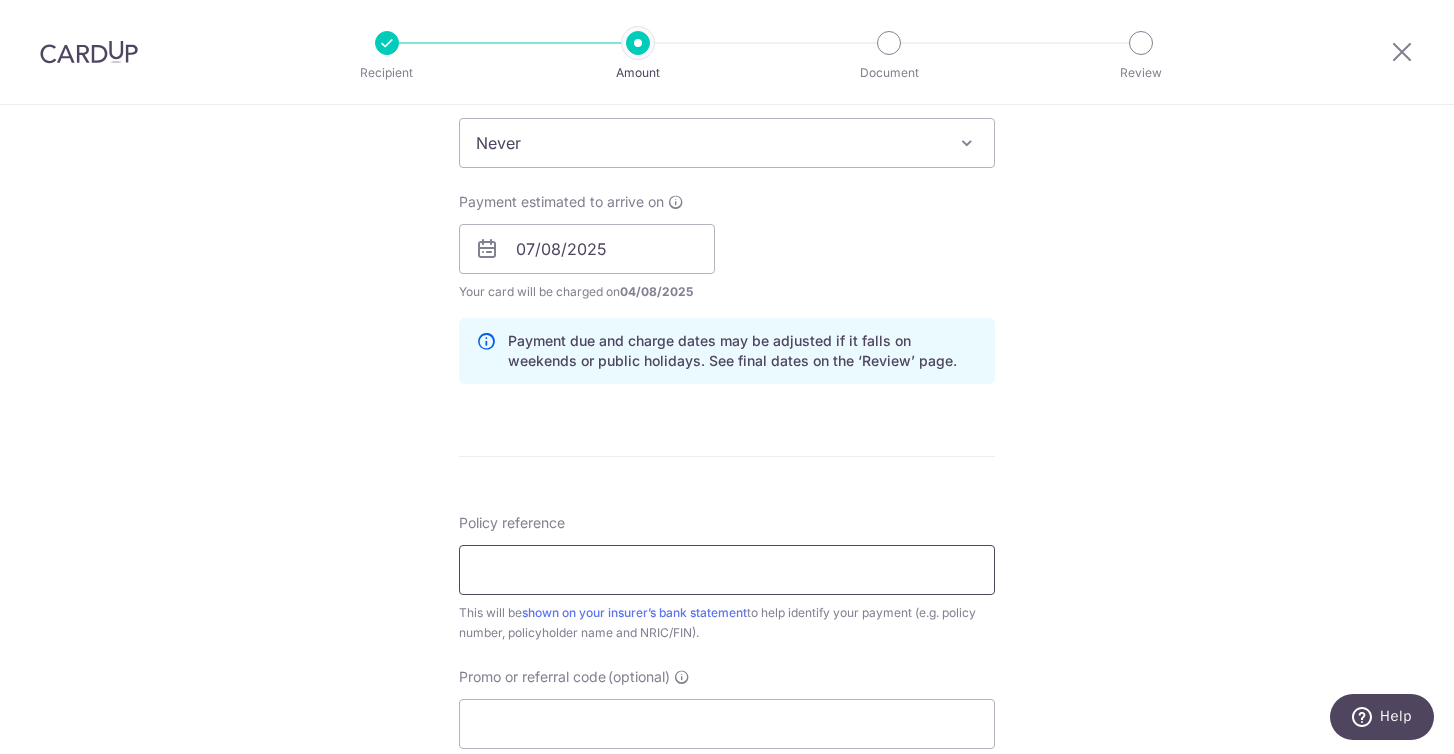 click on "Policy reference" at bounding box center (727, 570) 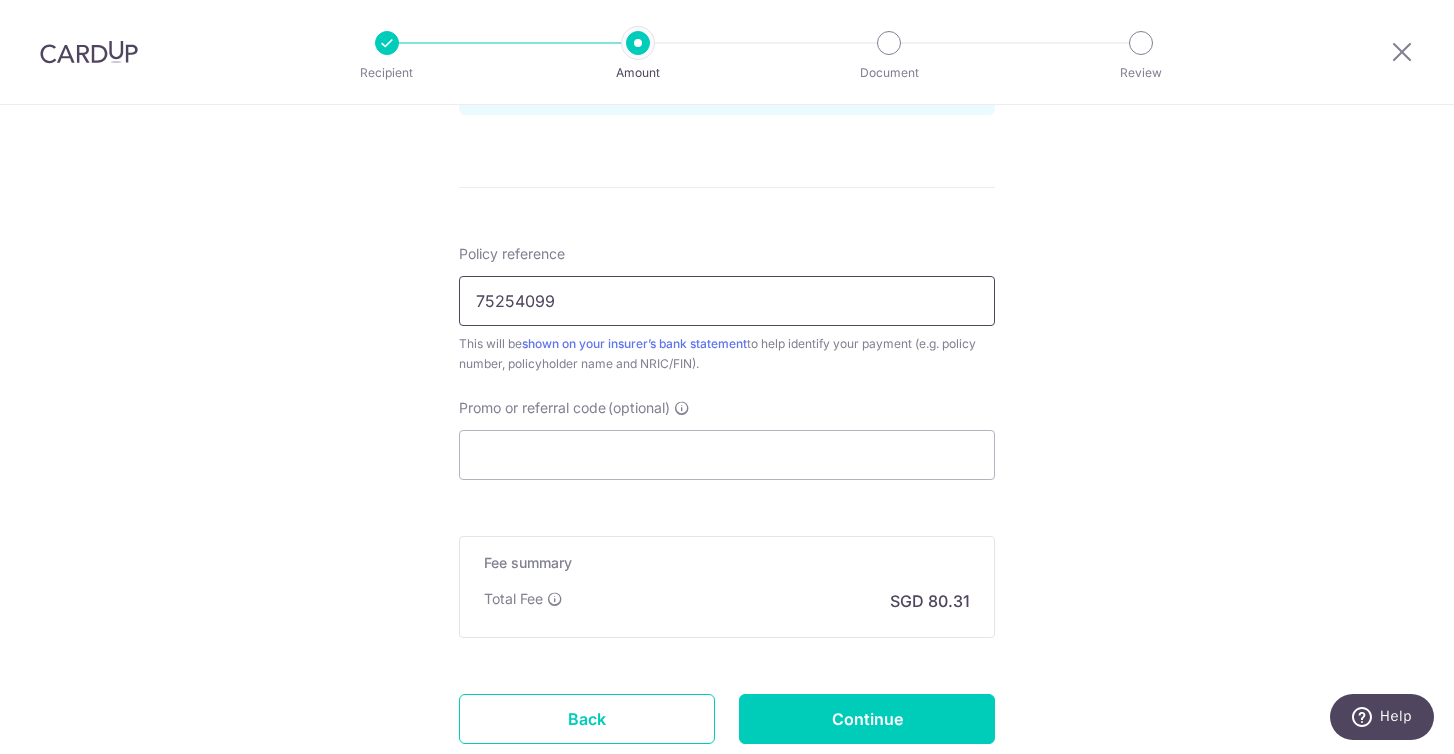 scroll, scrollTop: 1103, scrollLeft: 0, axis: vertical 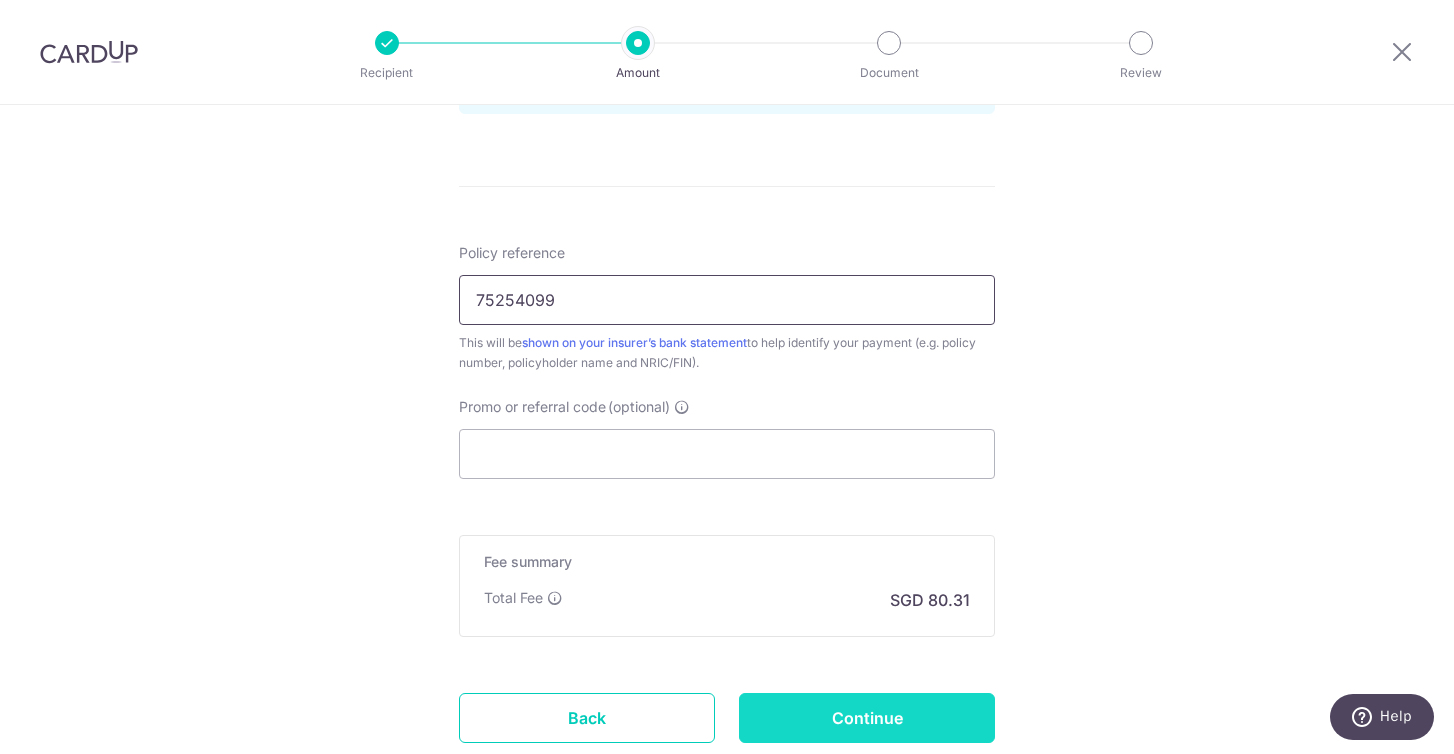 type on "75254099" 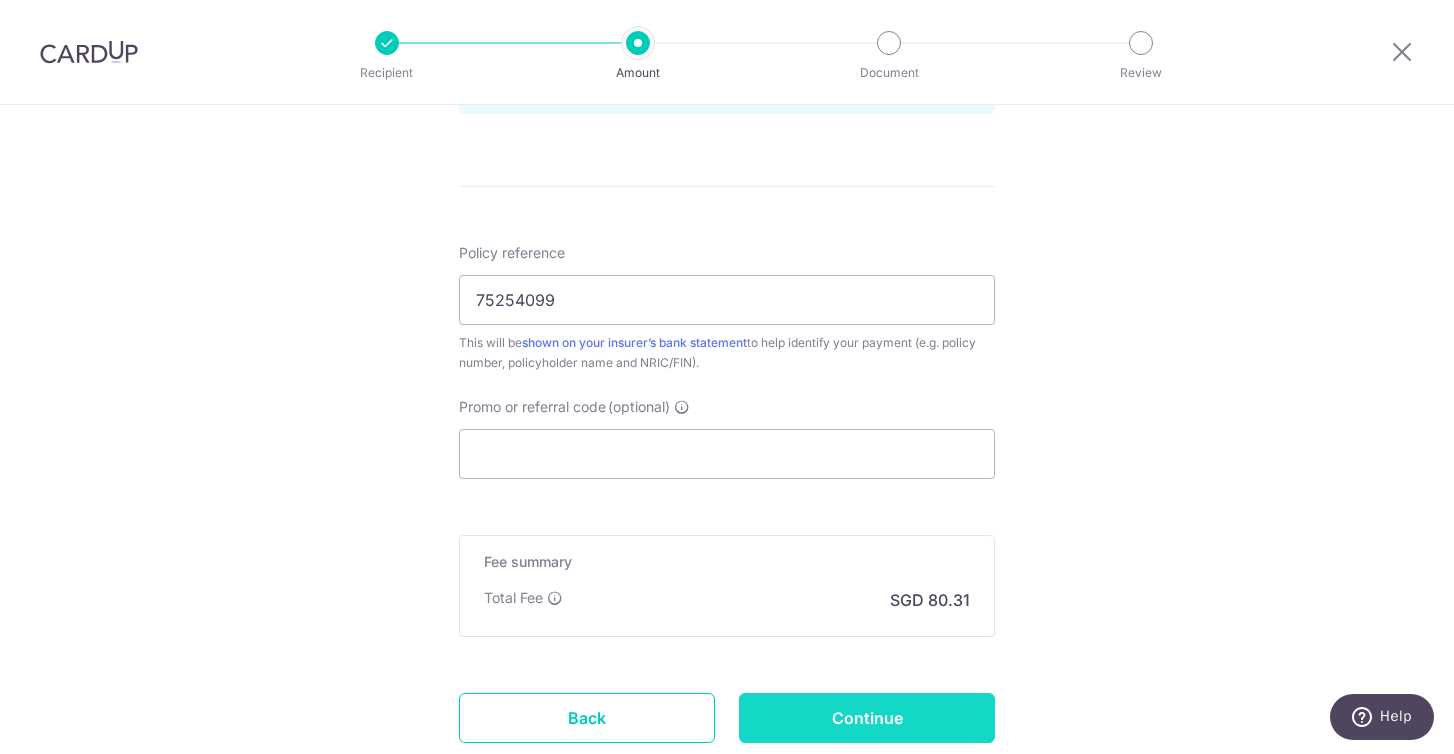 click on "Continue" at bounding box center (867, 718) 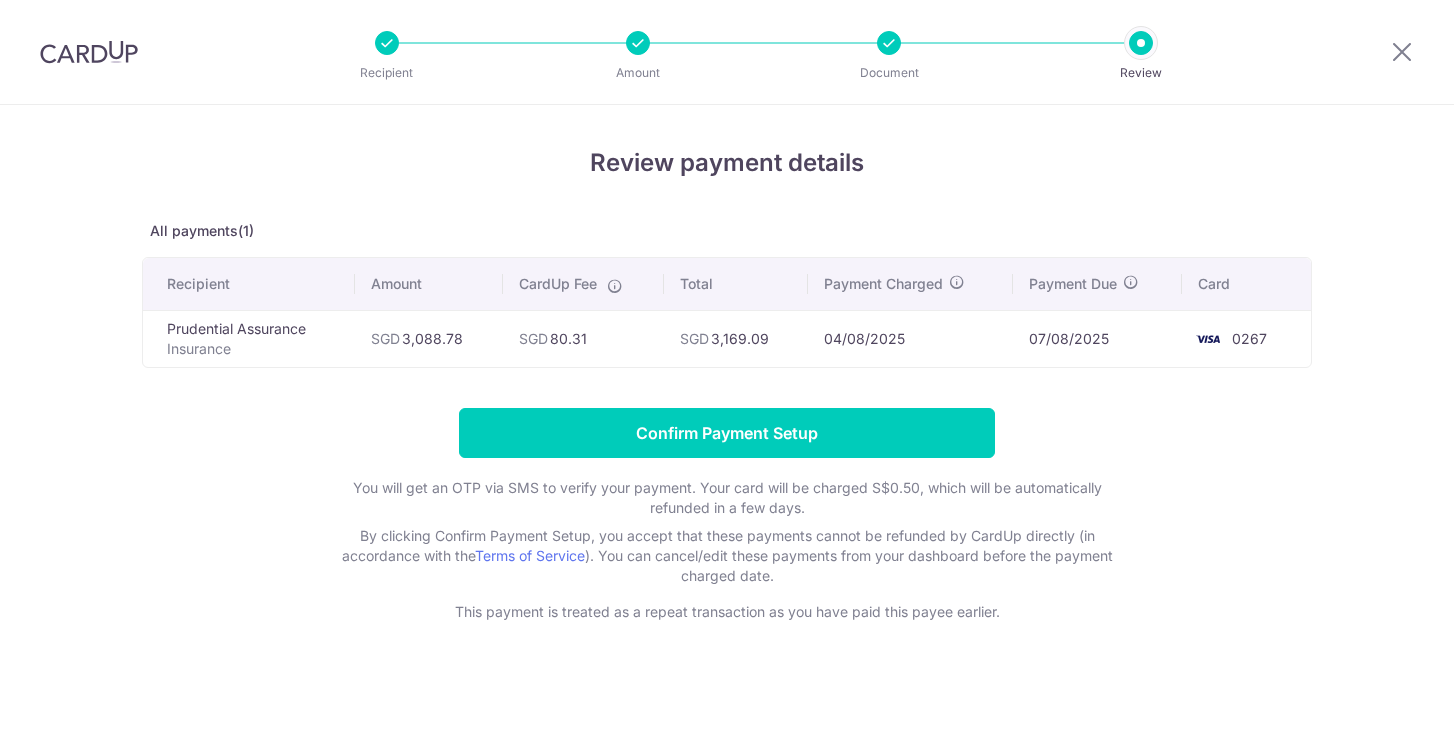 scroll, scrollTop: 0, scrollLeft: 0, axis: both 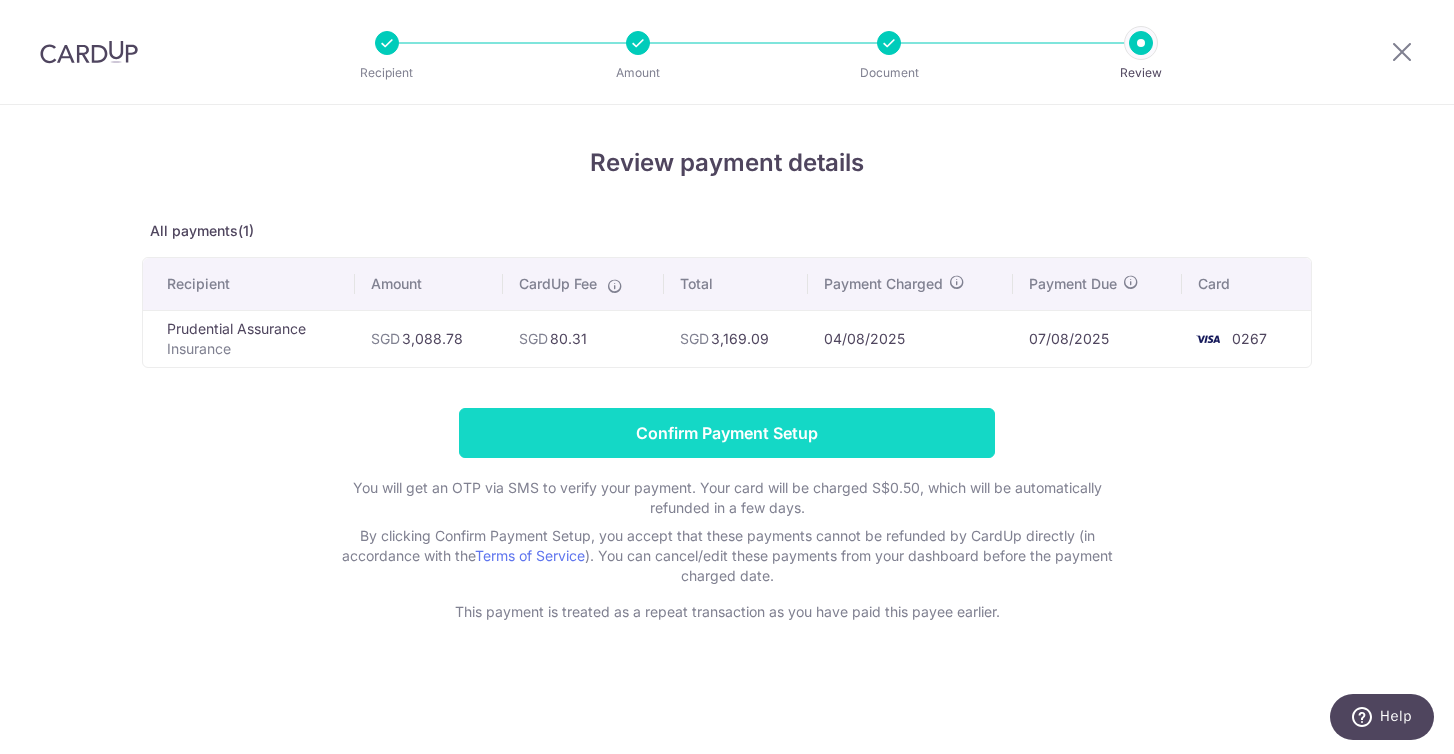click on "Confirm Payment Setup" at bounding box center [727, 433] 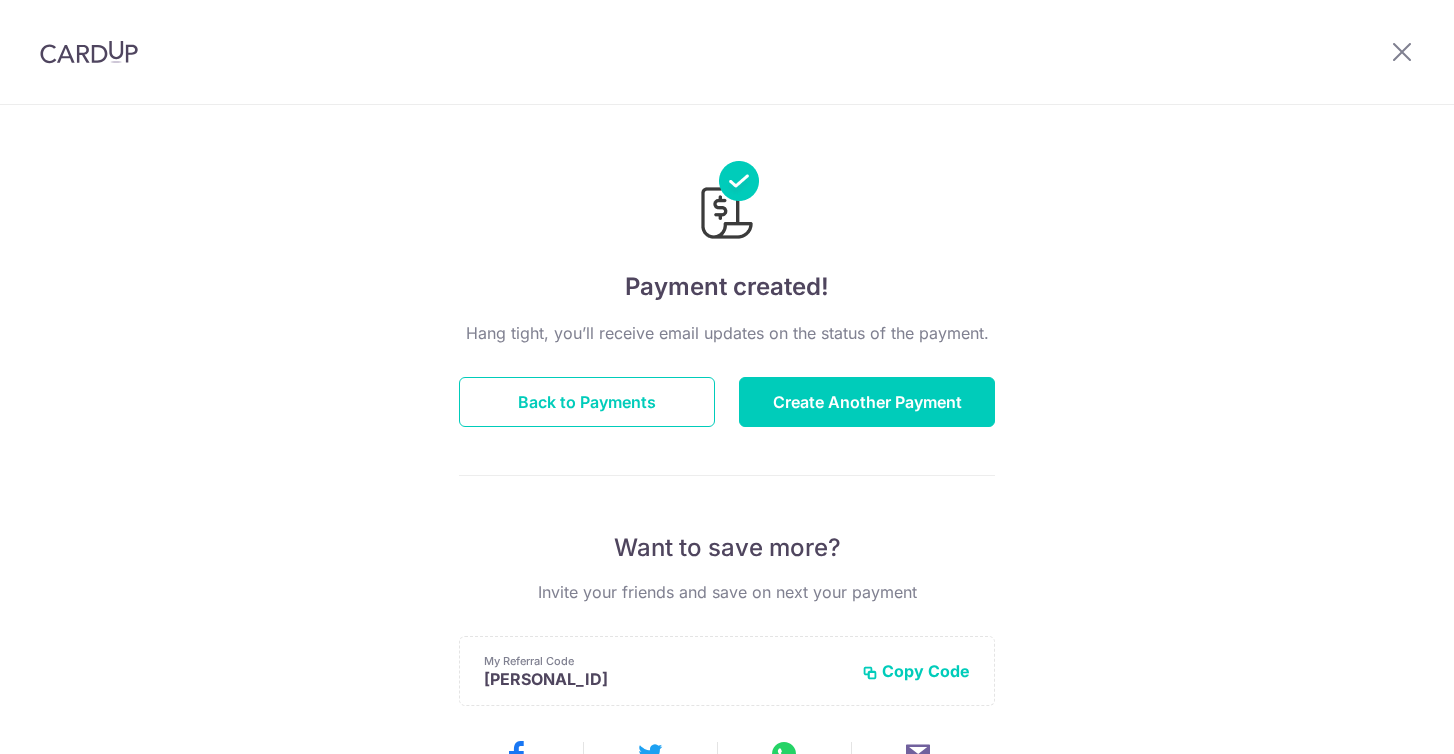 scroll, scrollTop: 0, scrollLeft: 0, axis: both 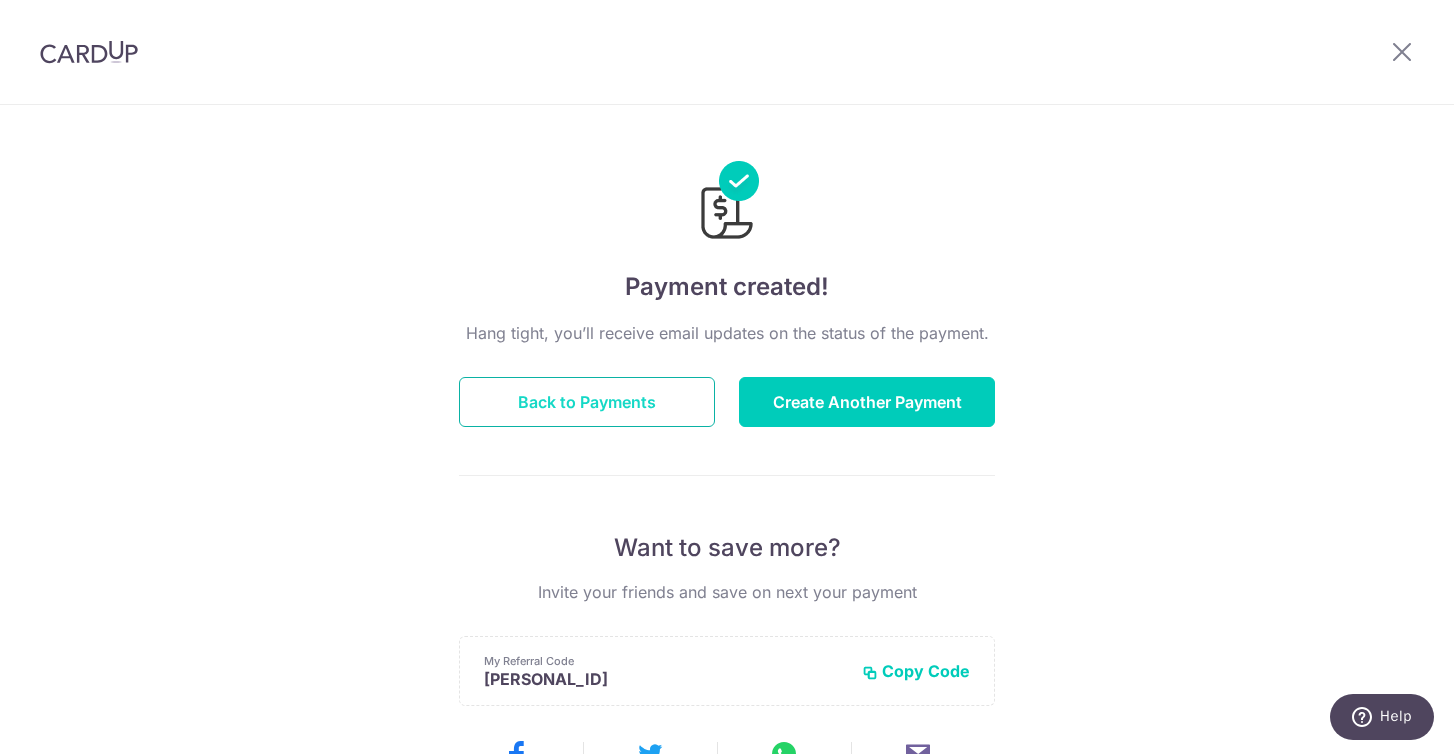 click on "Back to Payments" at bounding box center (587, 402) 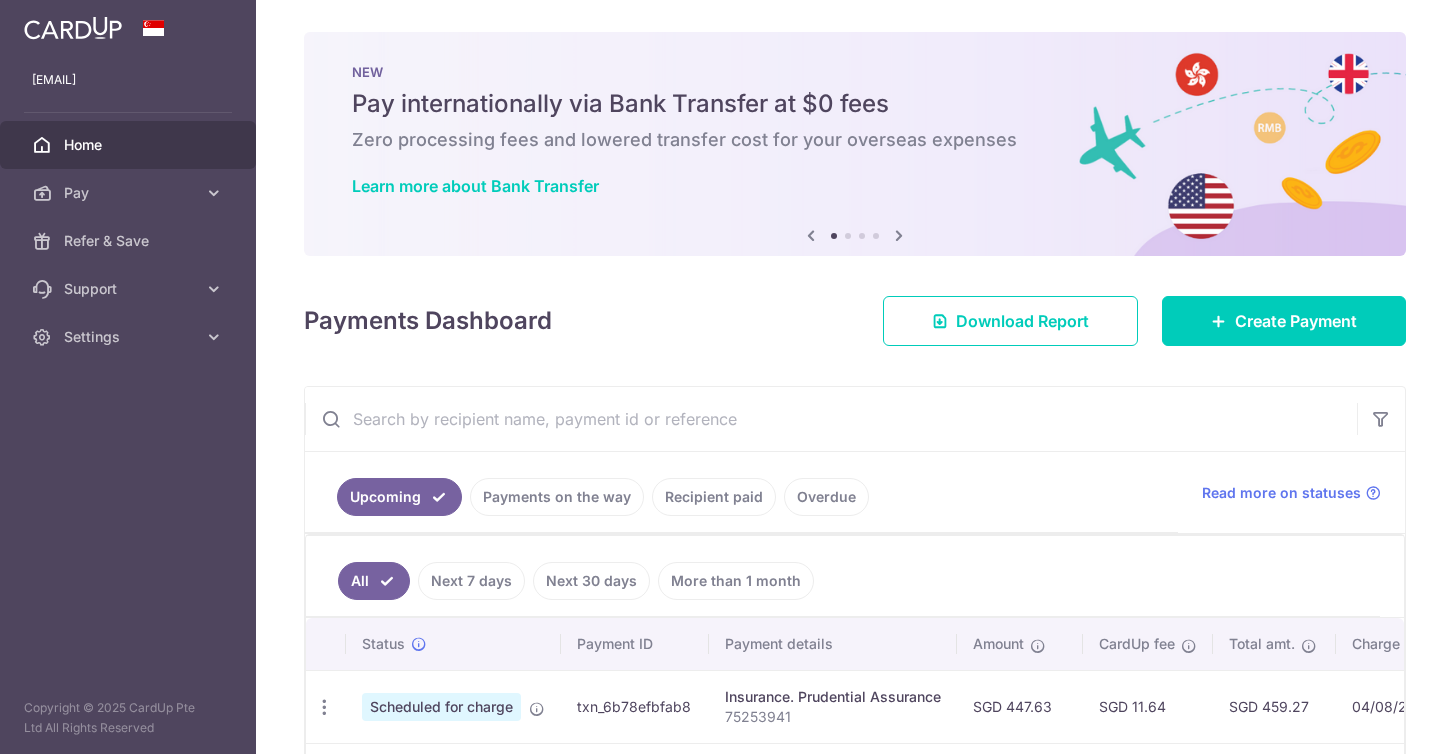 scroll, scrollTop: 0, scrollLeft: 0, axis: both 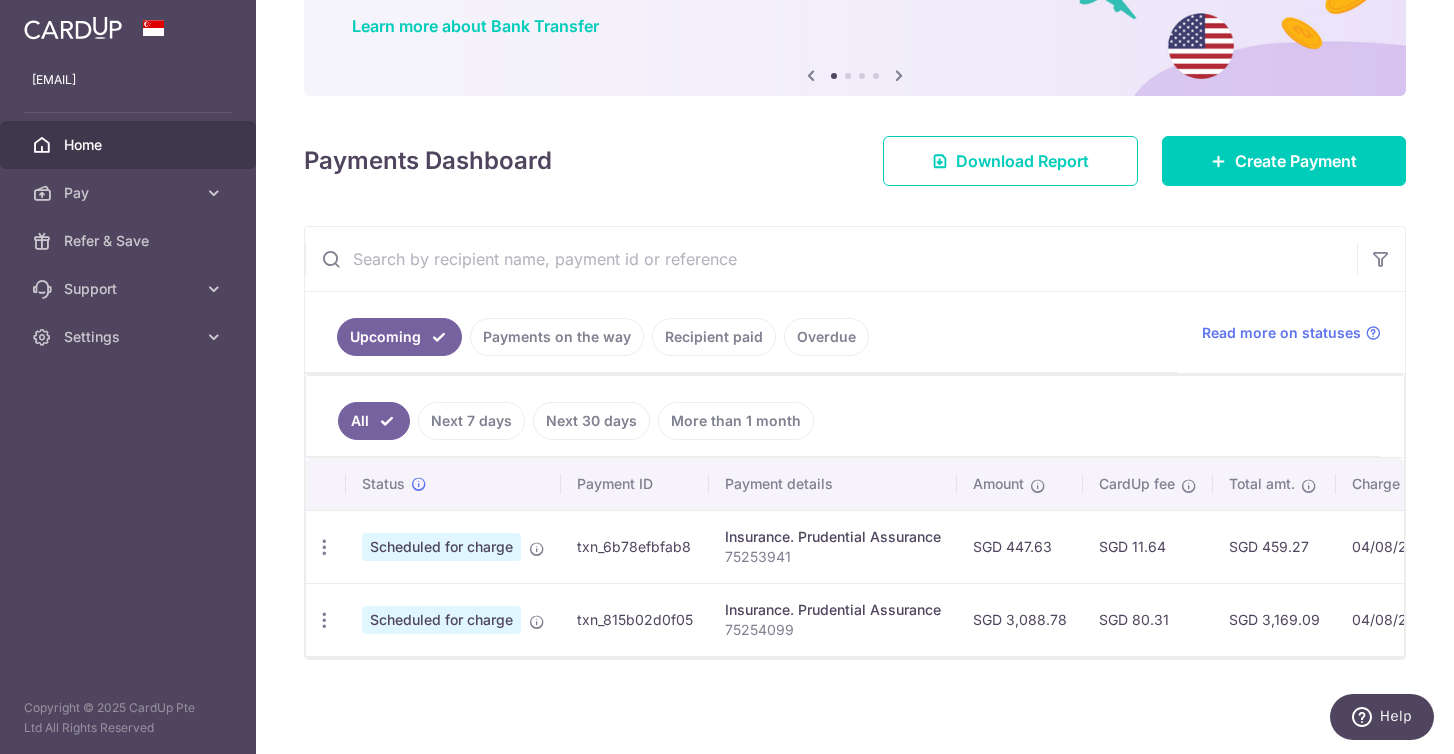 click on "Recipient paid" at bounding box center (714, 337) 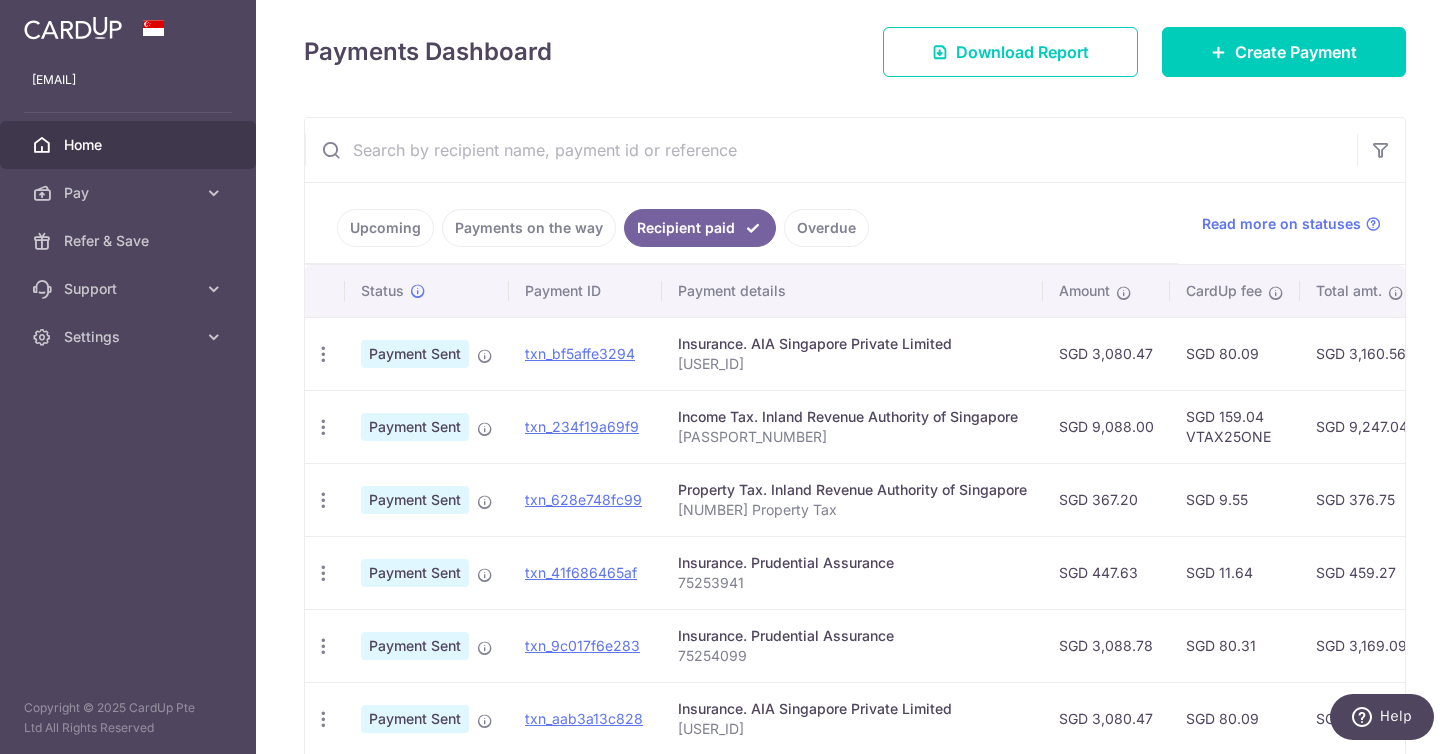 scroll, scrollTop: 243, scrollLeft: 0, axis: vertical 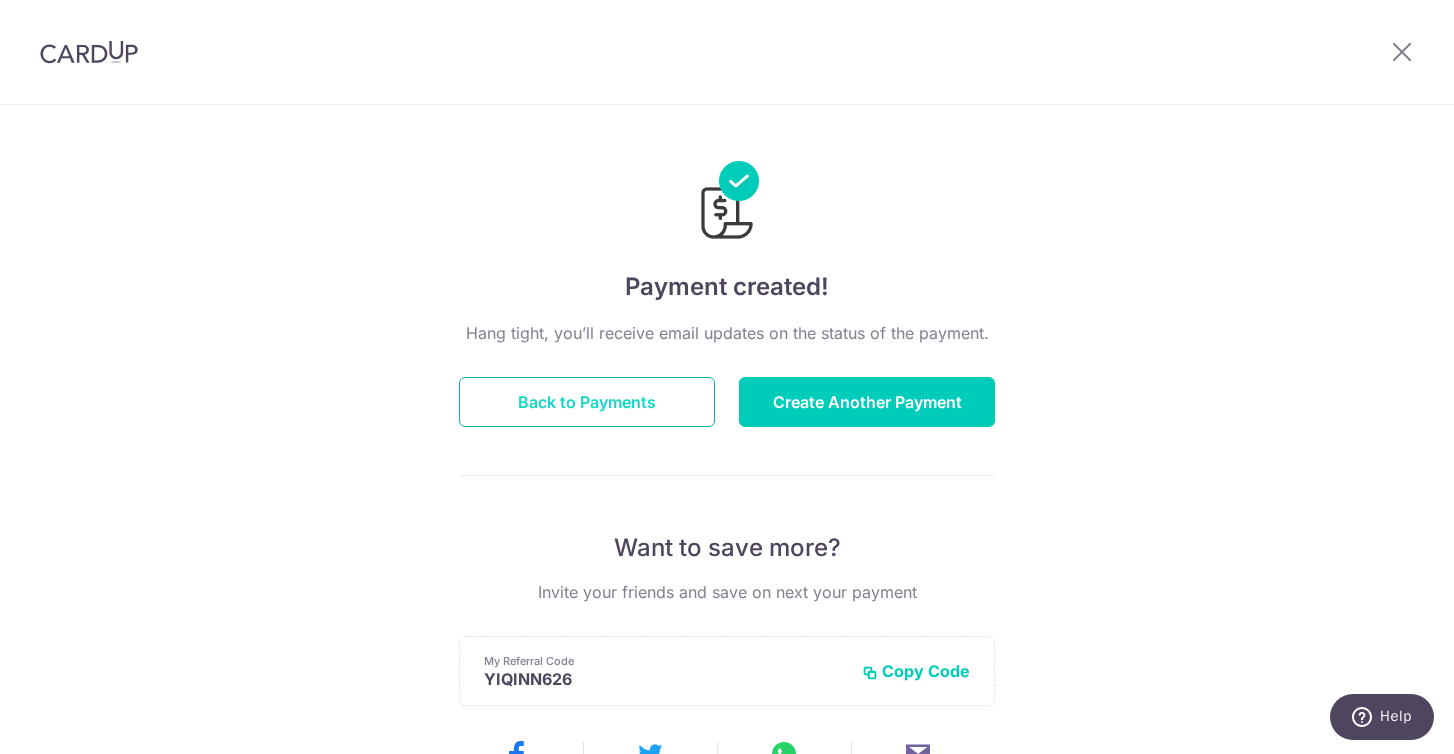 click on "Back to Payments" at bounding box center (587, 402) 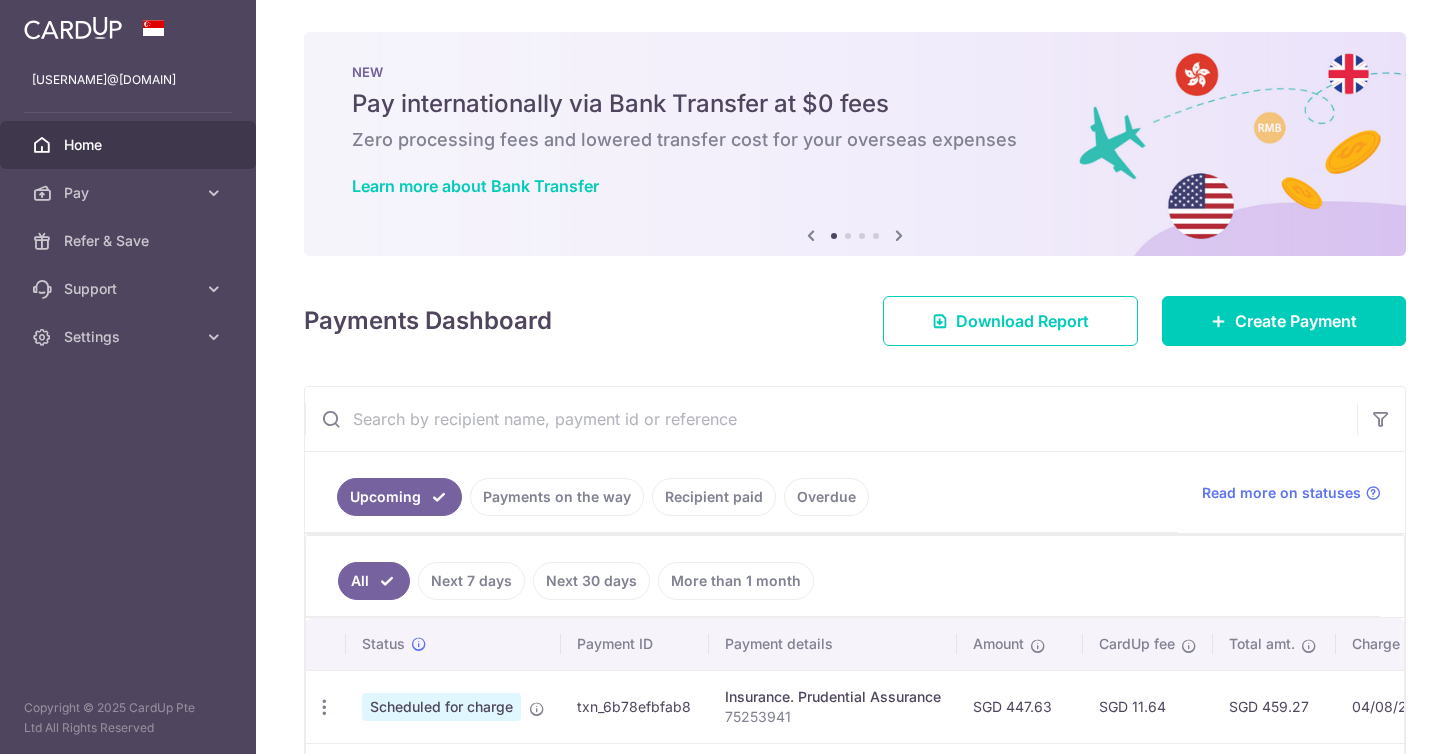 scroll, scrollTop: 0, scrollLeft: 0, axis: both 